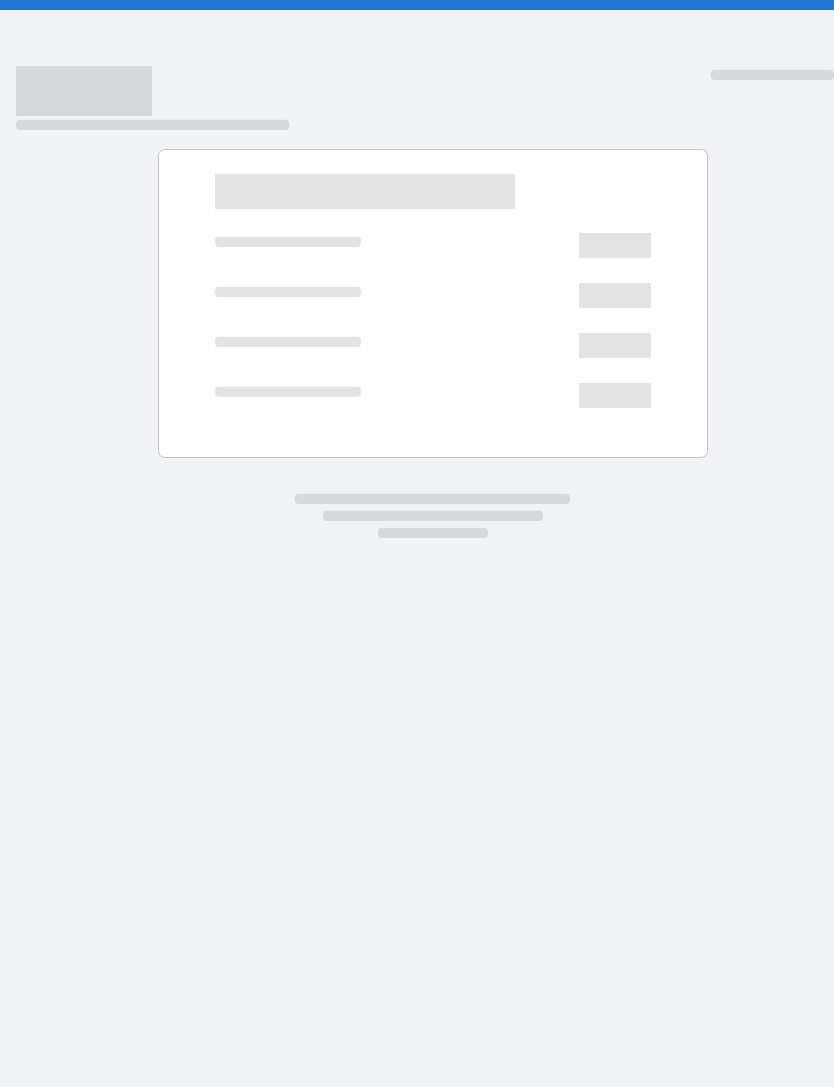 scroll, scrollTop: 0, scrollLeft: 0, axis: both 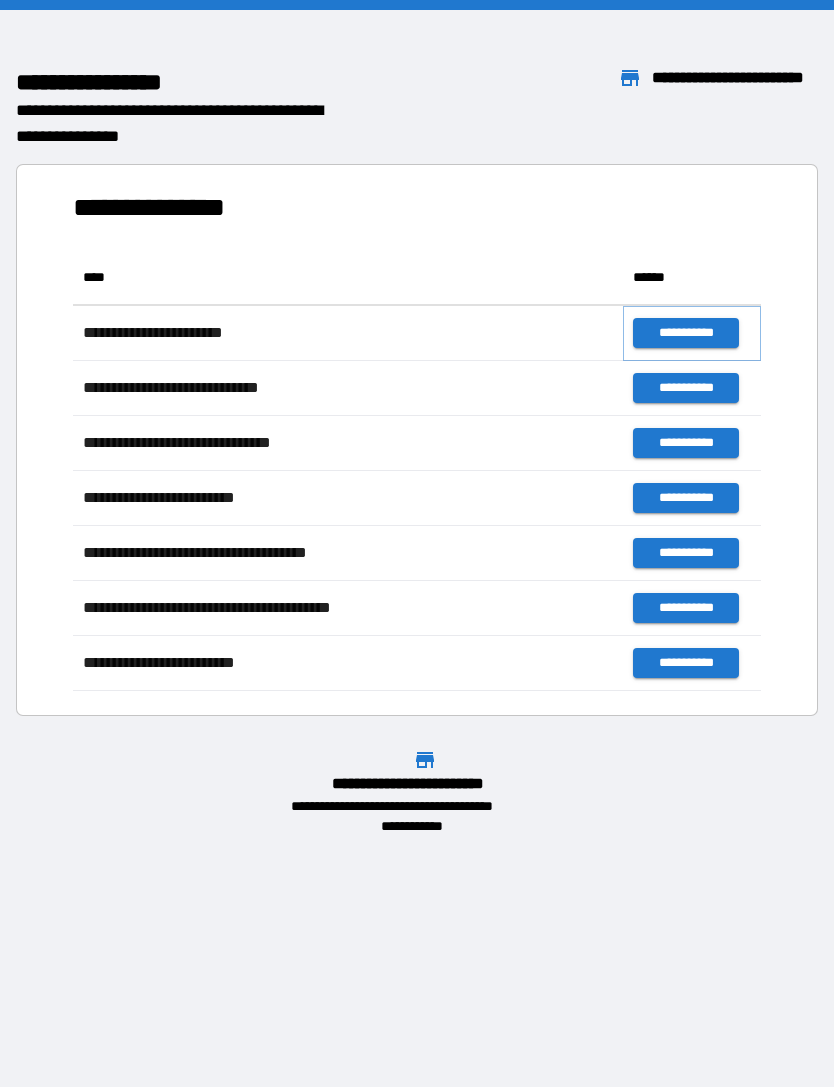 click on "**********" at bounding box center (685, 333) 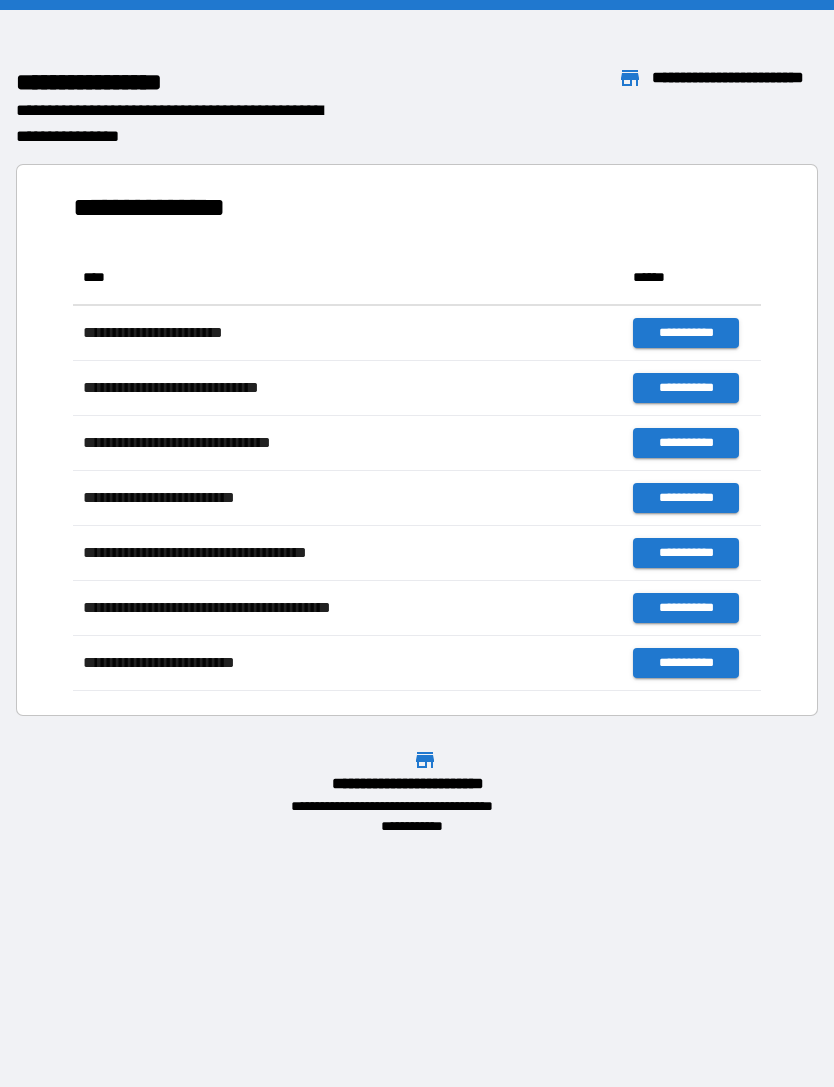 scroll, scrollTop: 1, scrollLeft: 1, axis: both 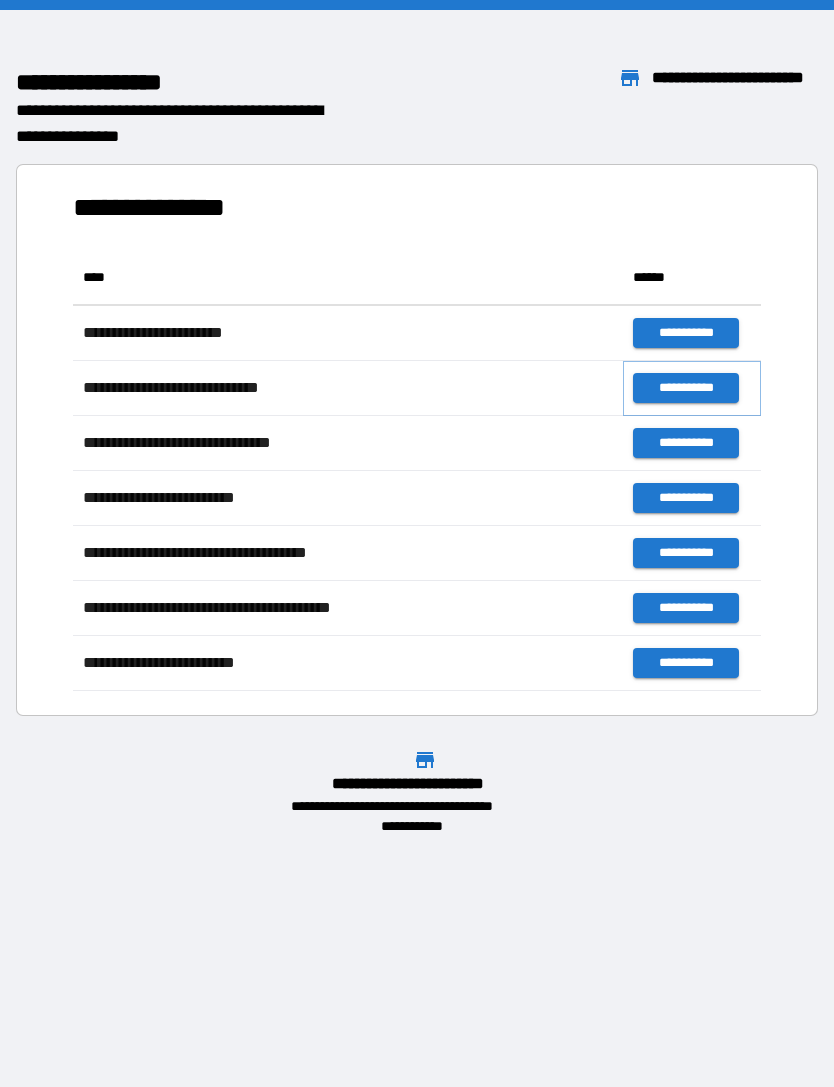 click on "**********" at bounding box center (685, 388) 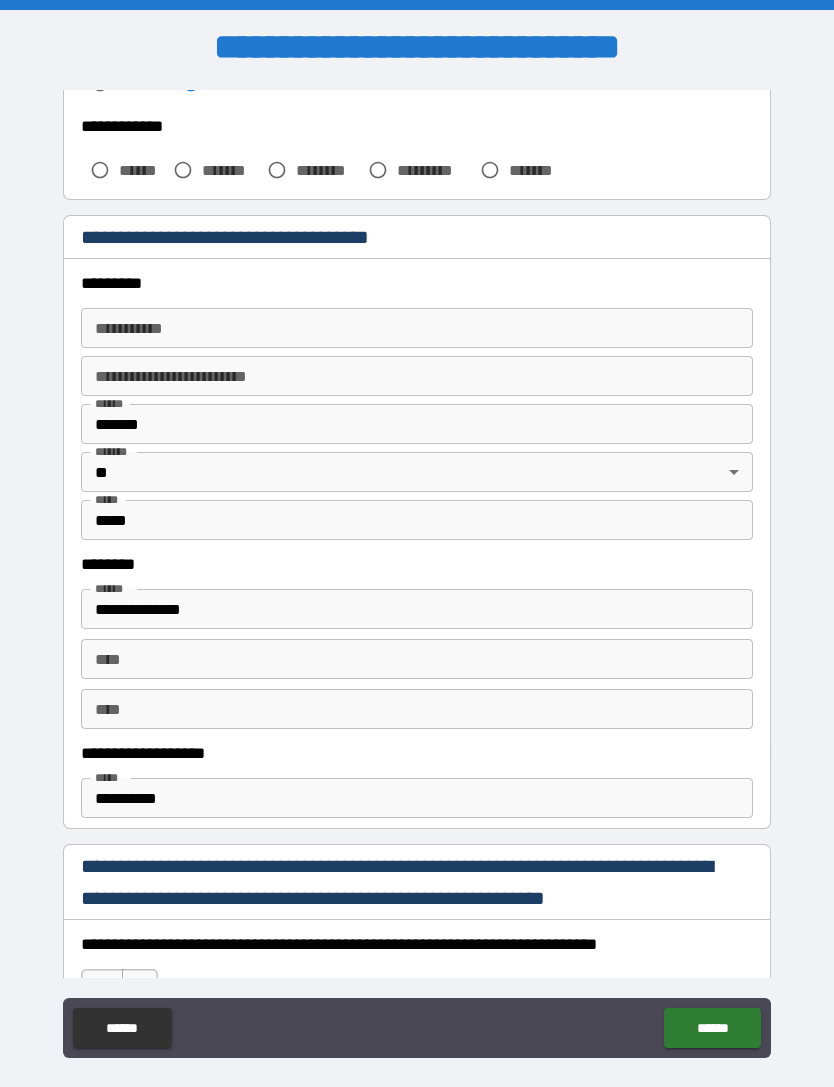 scroll, scrollTop: 604, scrollLeft: 0, axis: vertical 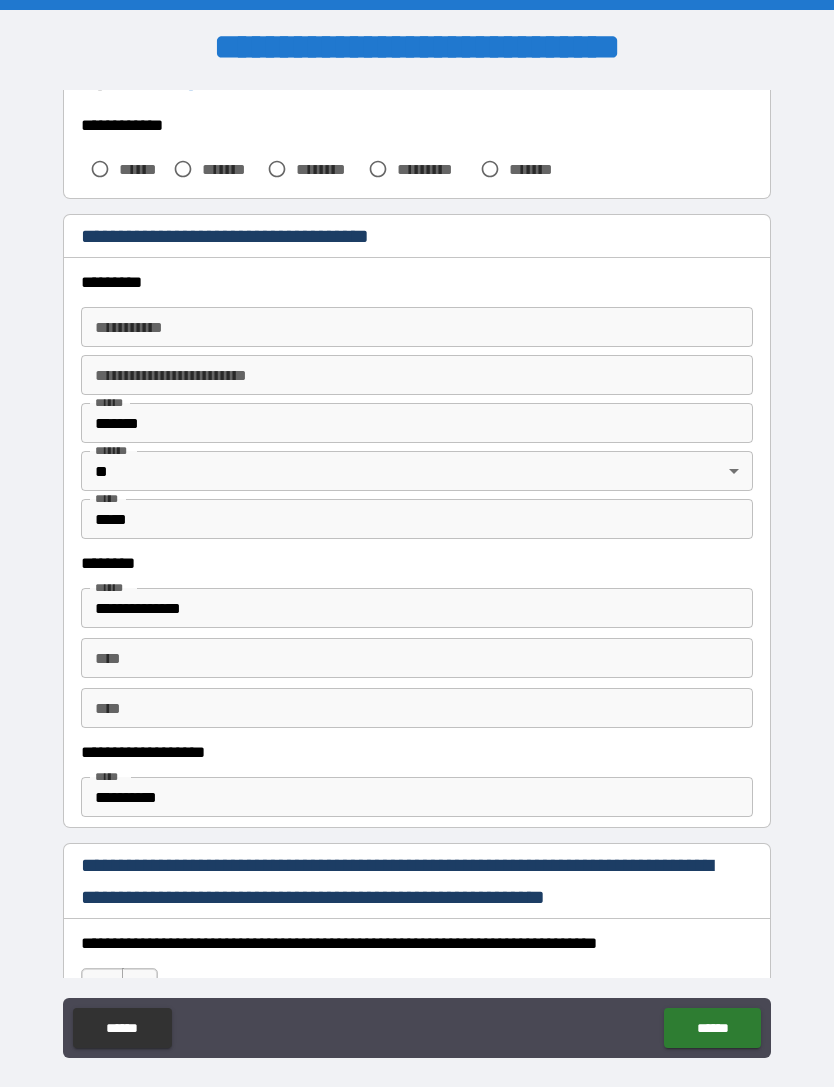 click on "*********   *" at bounding box center (417, 327) 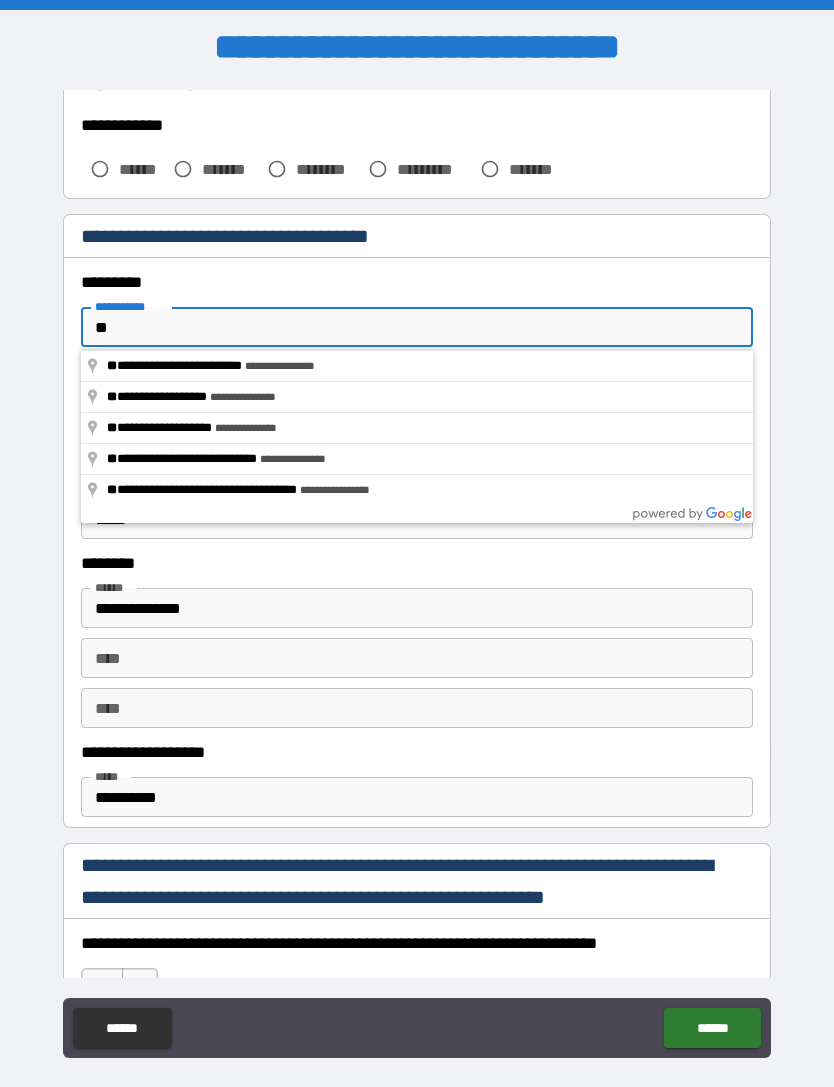 type on "**********" 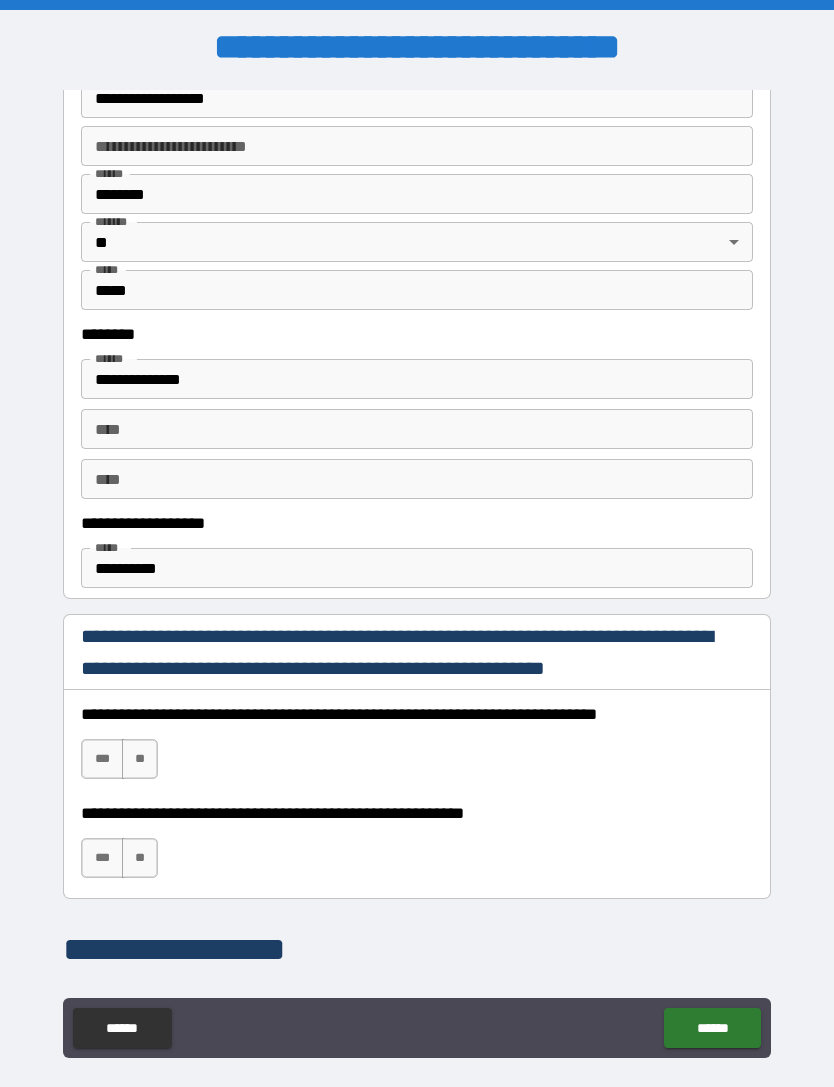 scroll, scrollTop: 842, scrollLeft: 0, axis: vertical 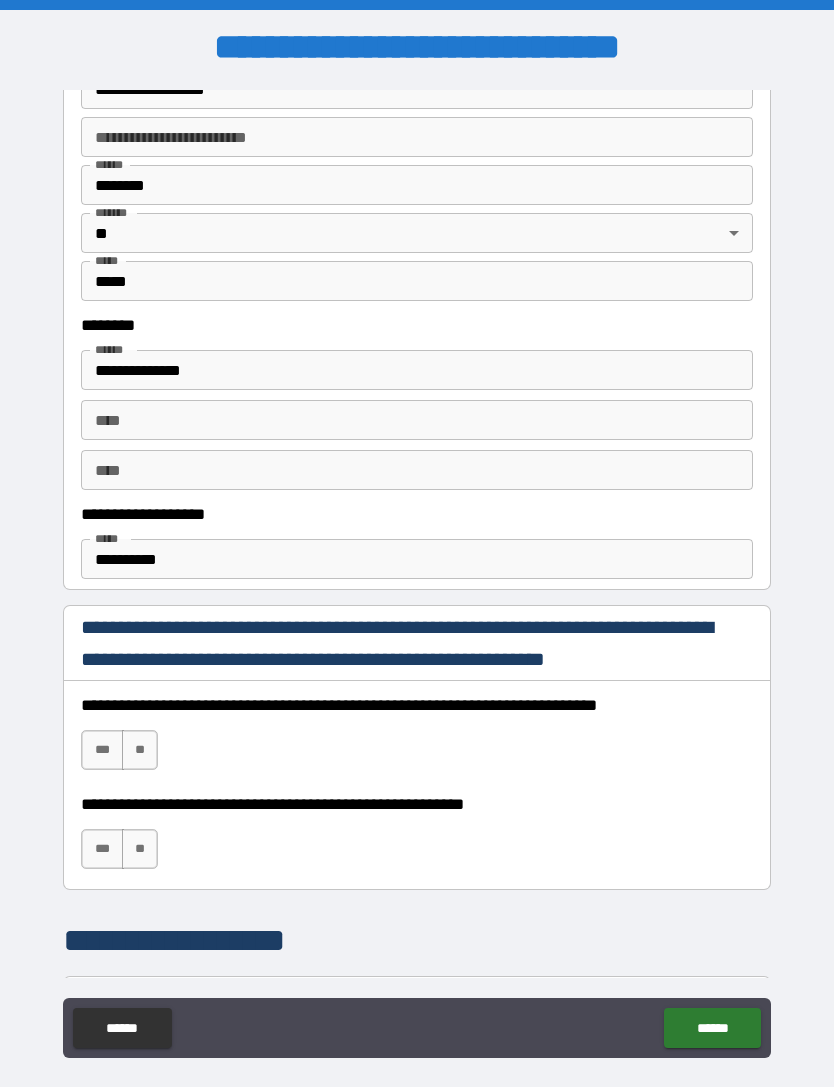 click on "**********" at bounding box center [417, 559] 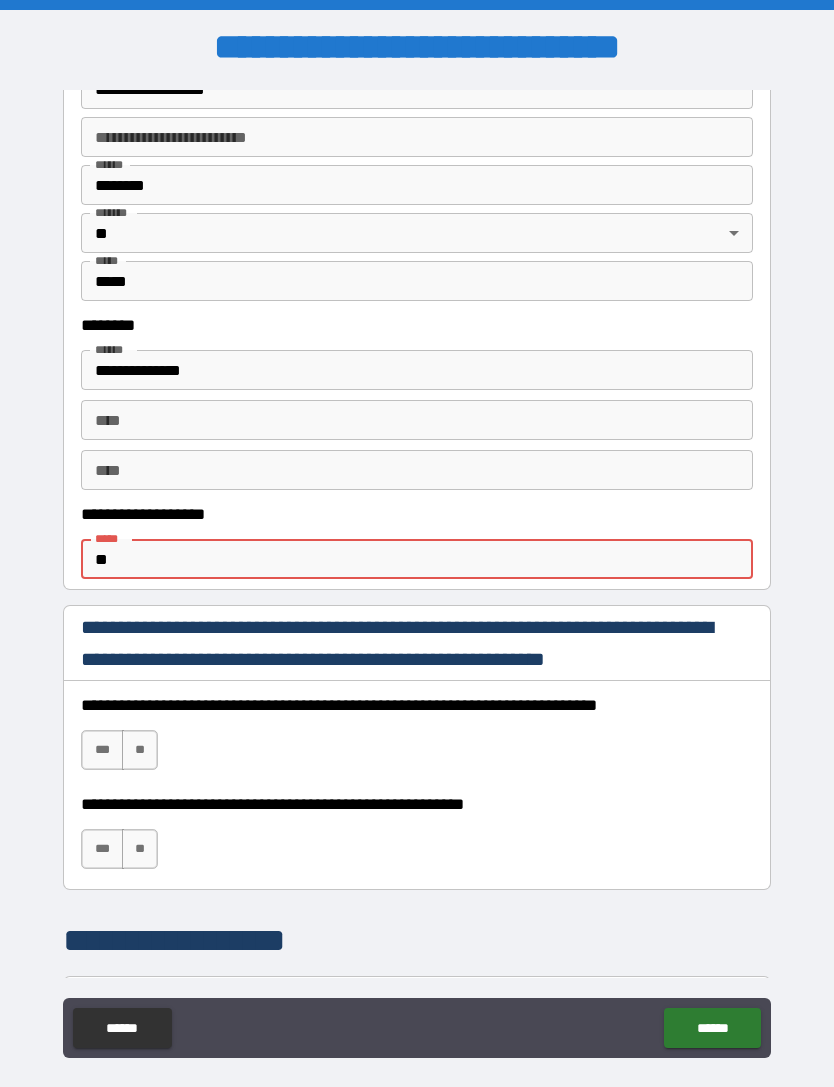 type on "*" 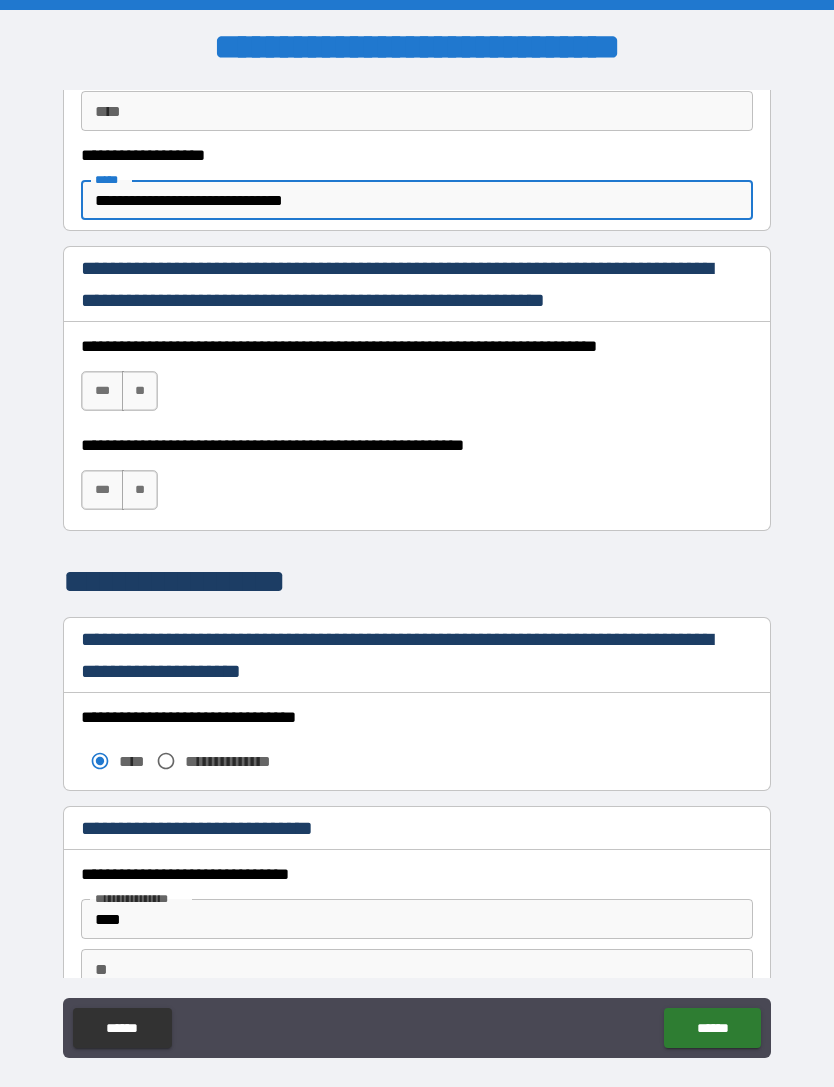 scroll, scrollTop: 1214, scrollLeft: 0, axis: vertical 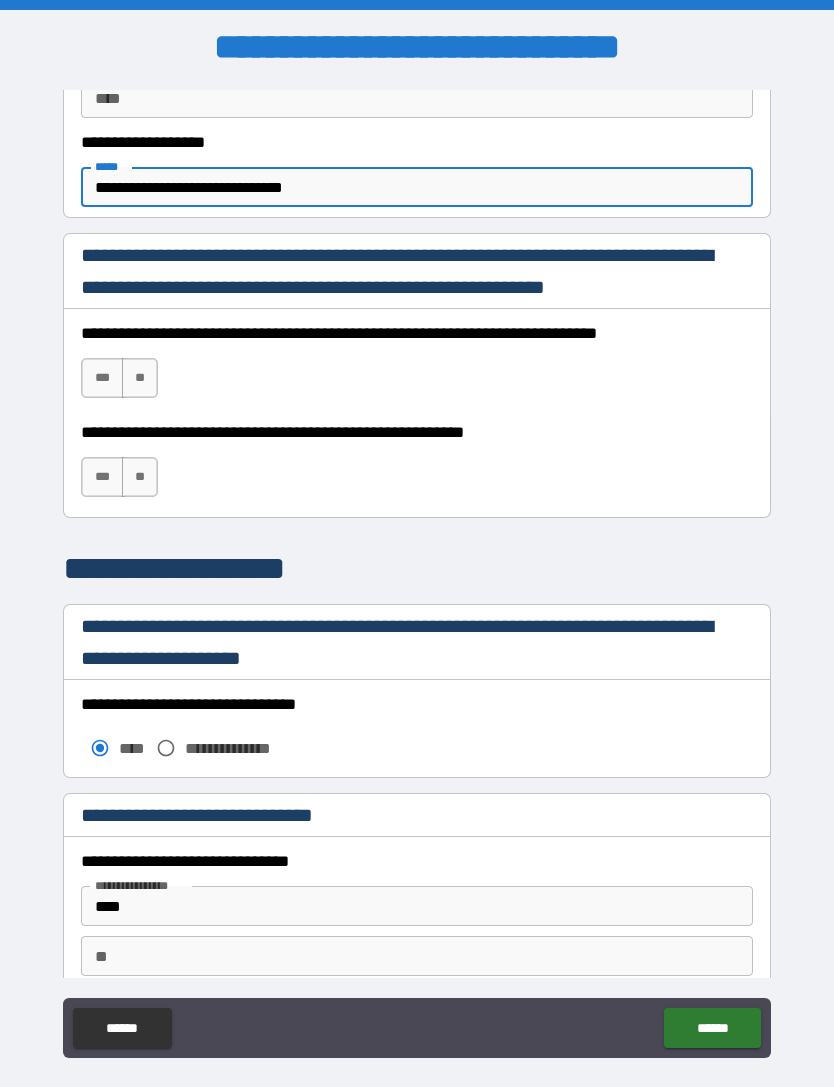 type on "**********" 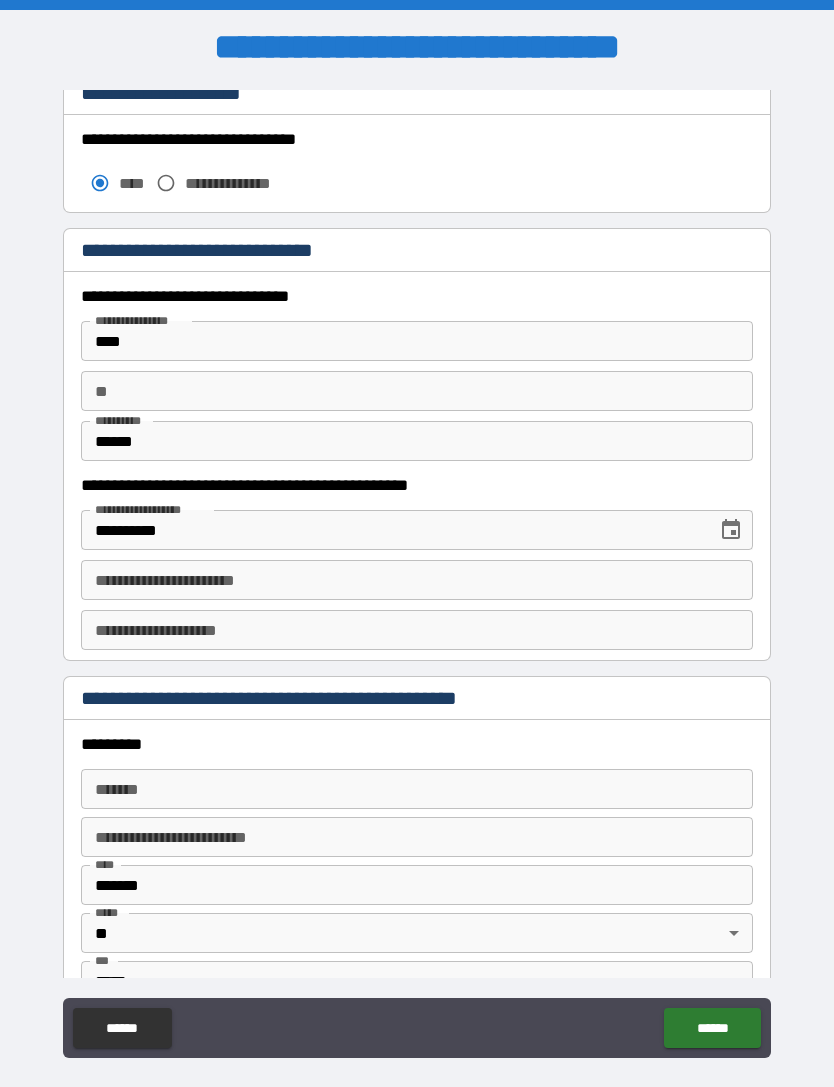 scroll, scrollTop: 1785, scrollLeft: 0, axis: vertical 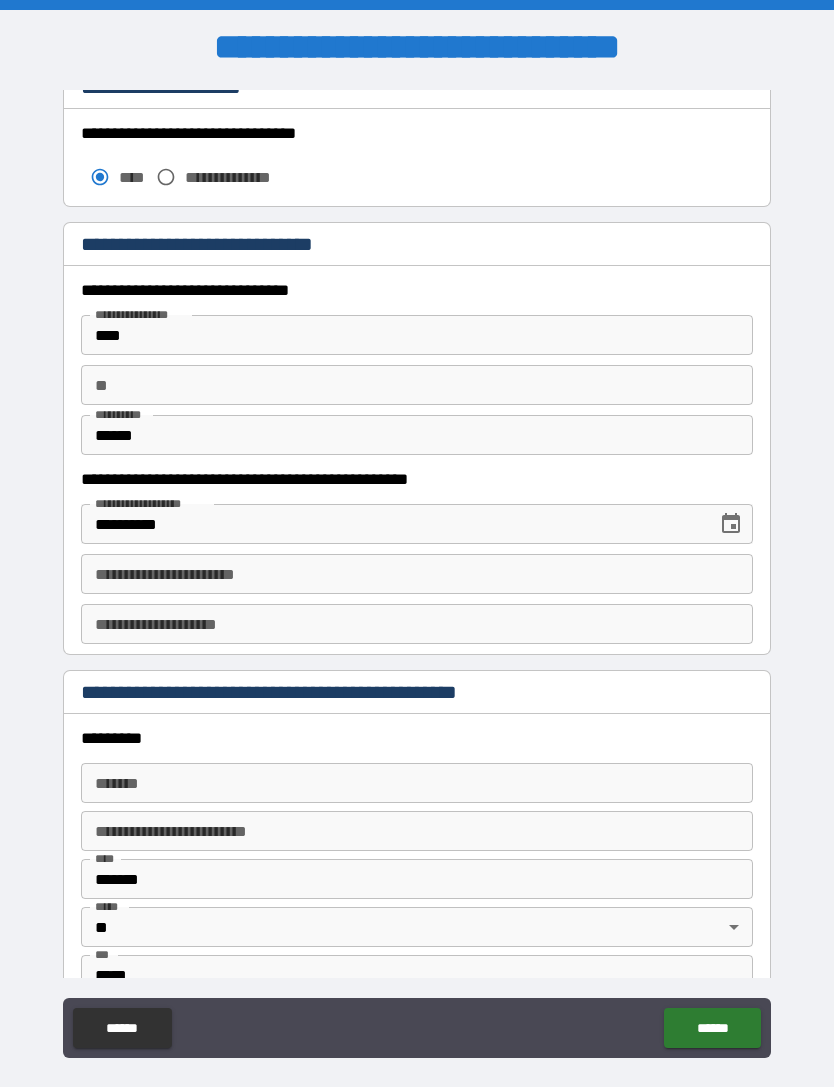 click on "******" at bounding box center [417, 435] 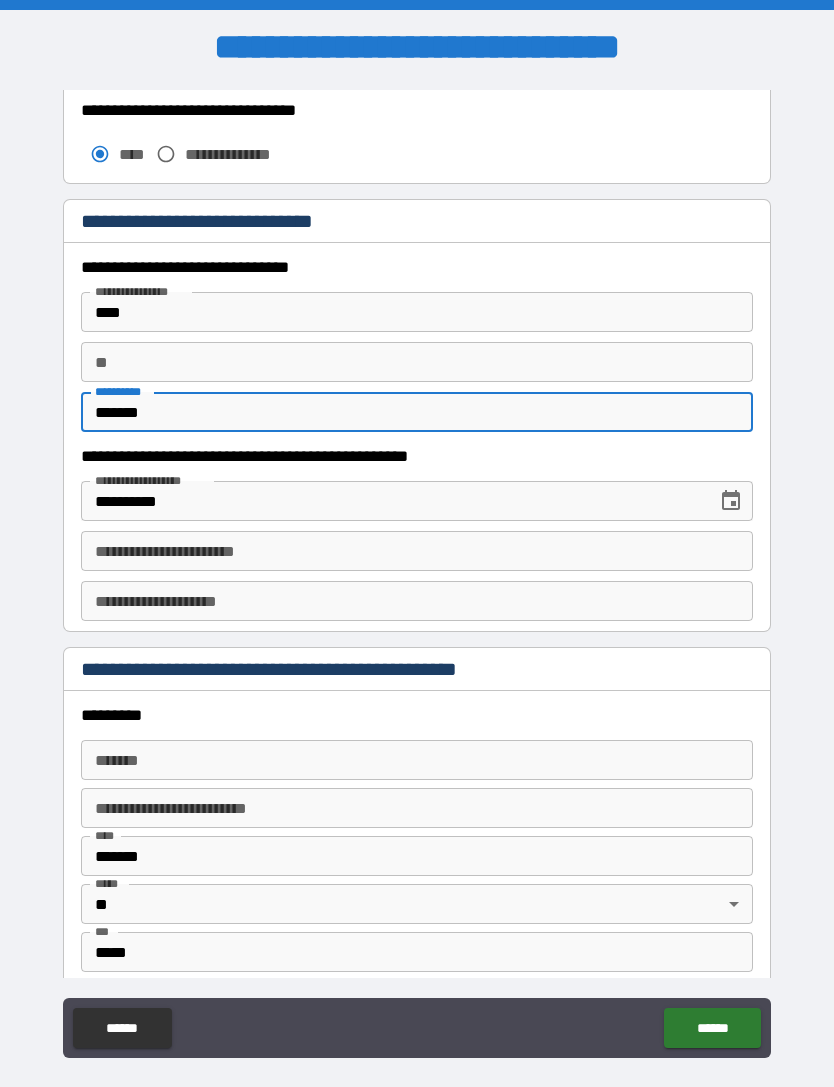 scroll, scrollTop: 1818, scrollLeft: 0, axis: vertical 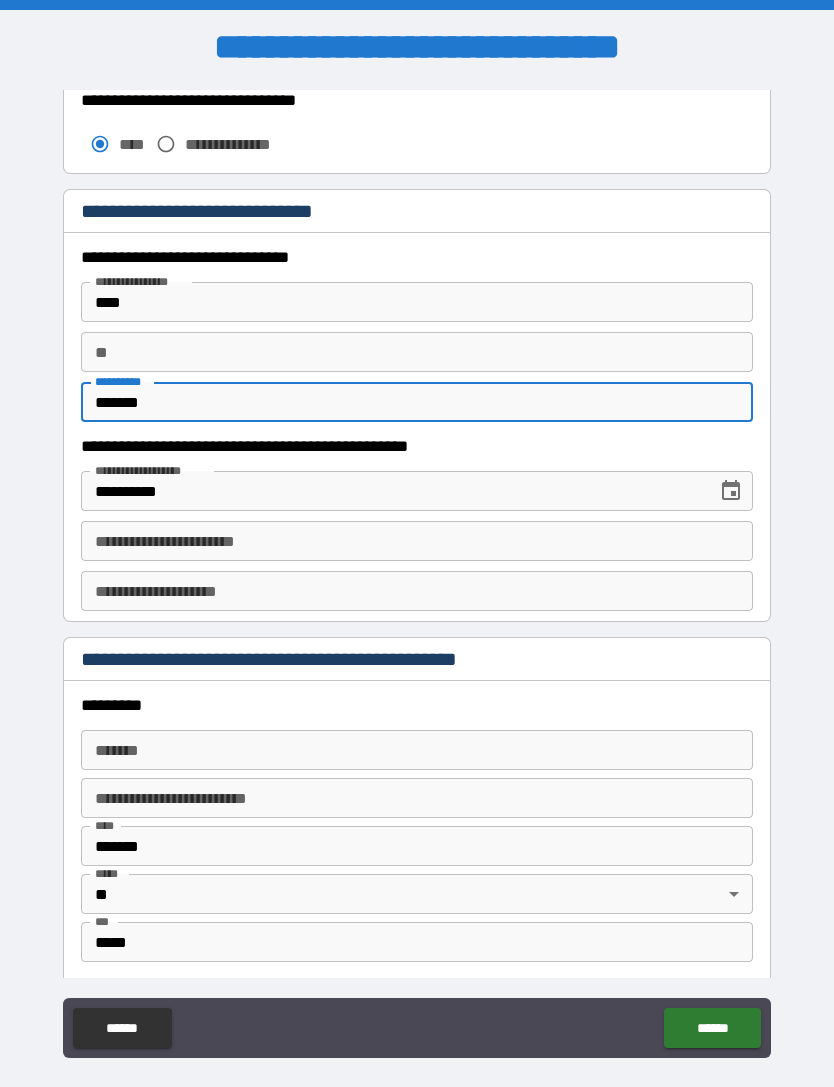 type on "******" 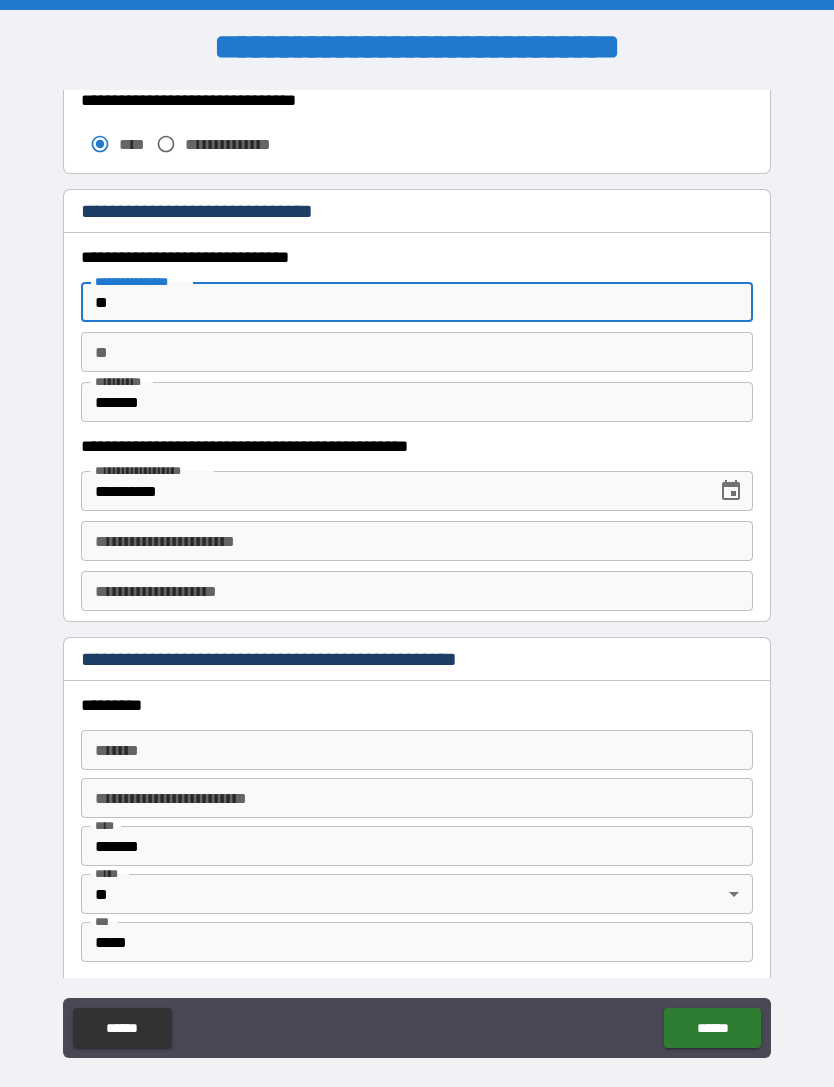 type on "*" 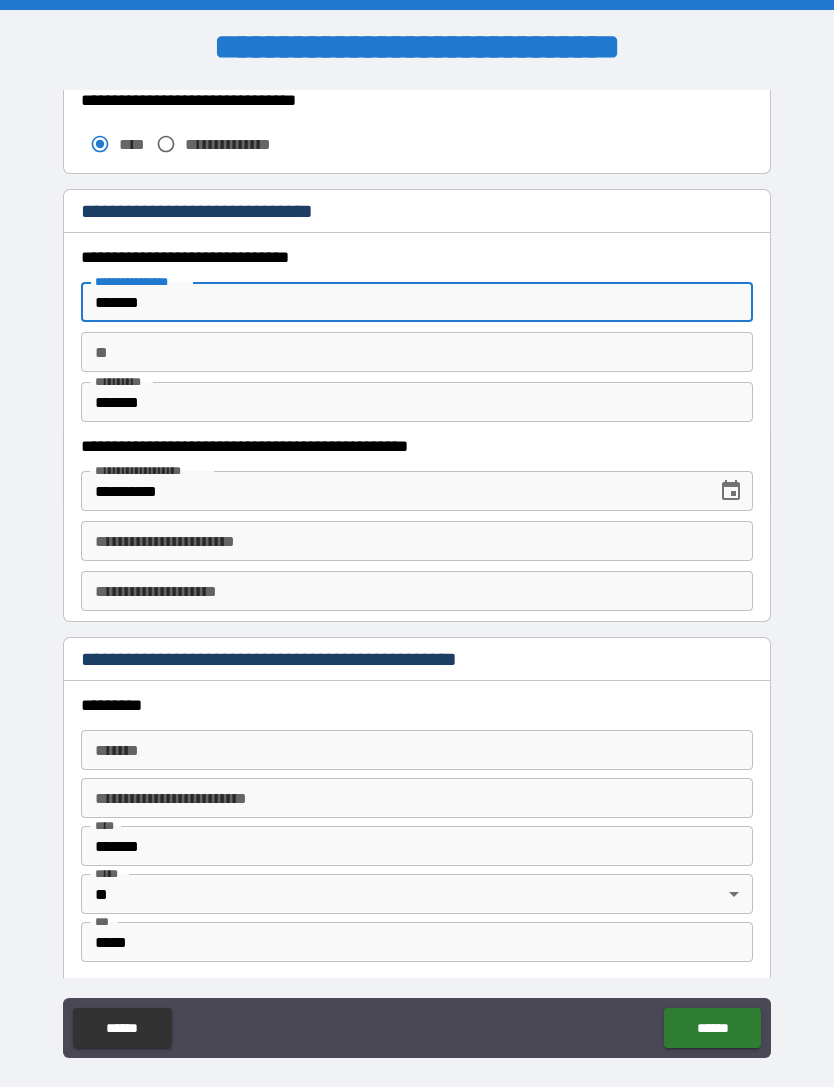 type on "******" 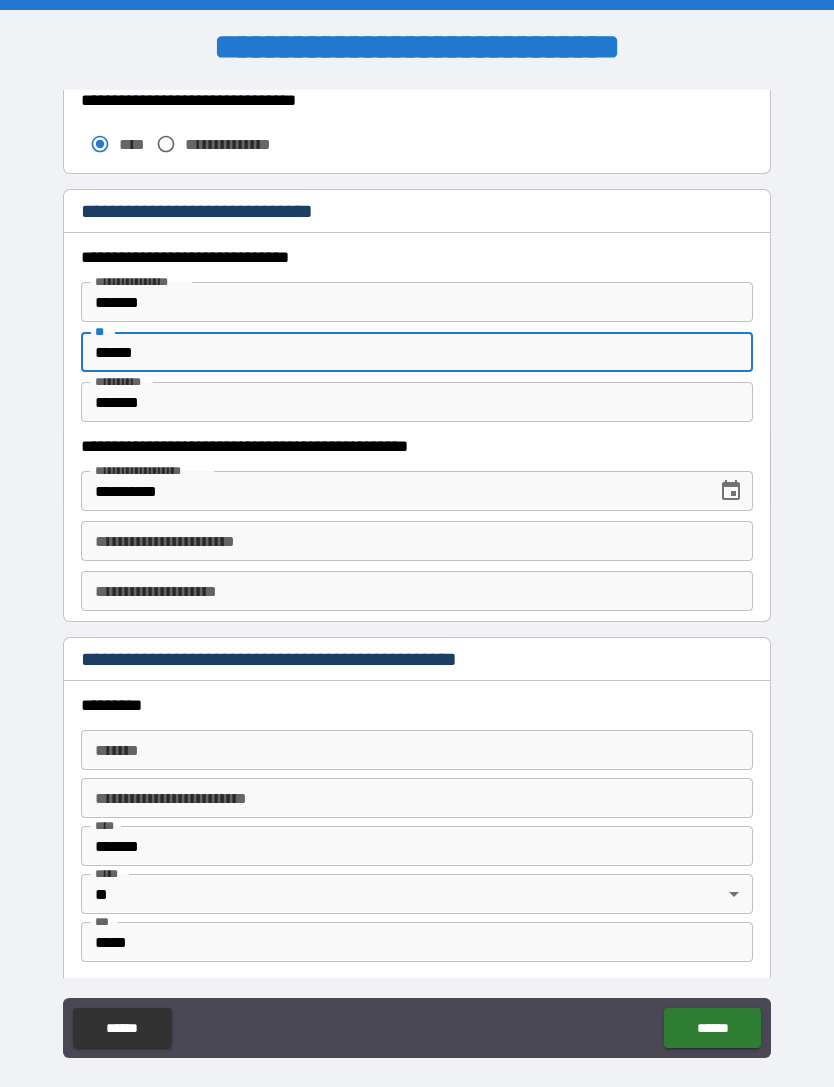 type on "******" 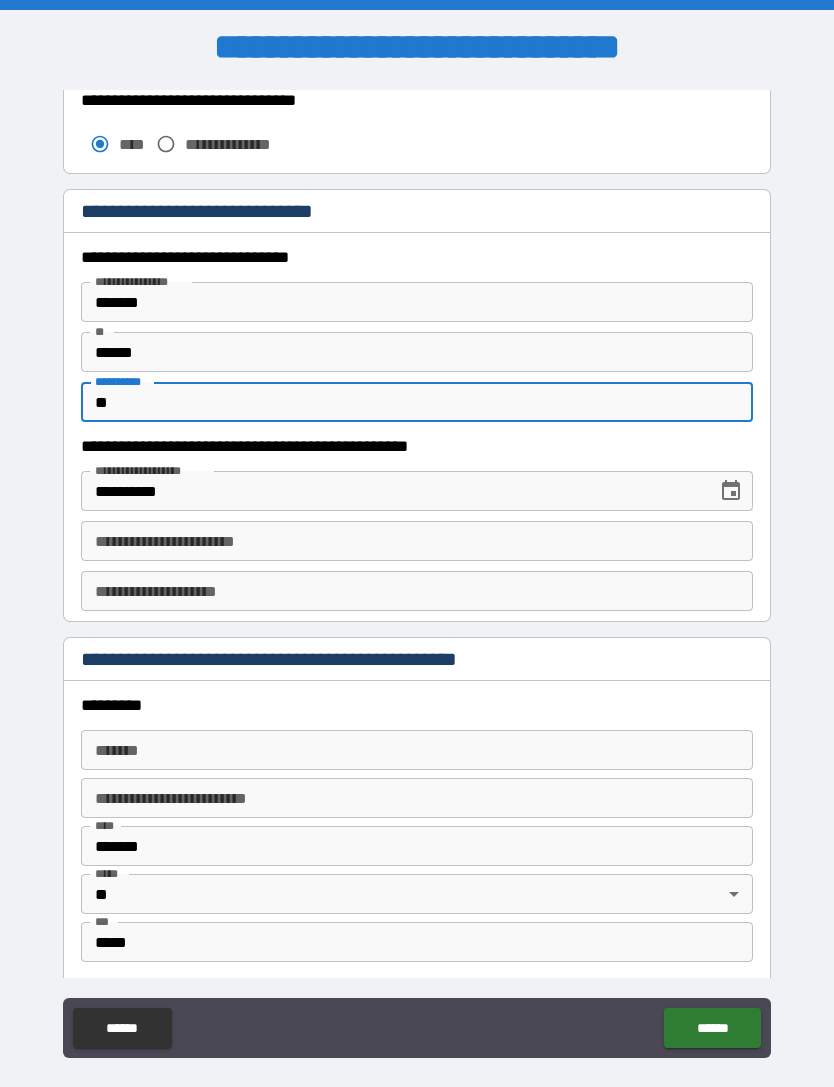 type on "*" 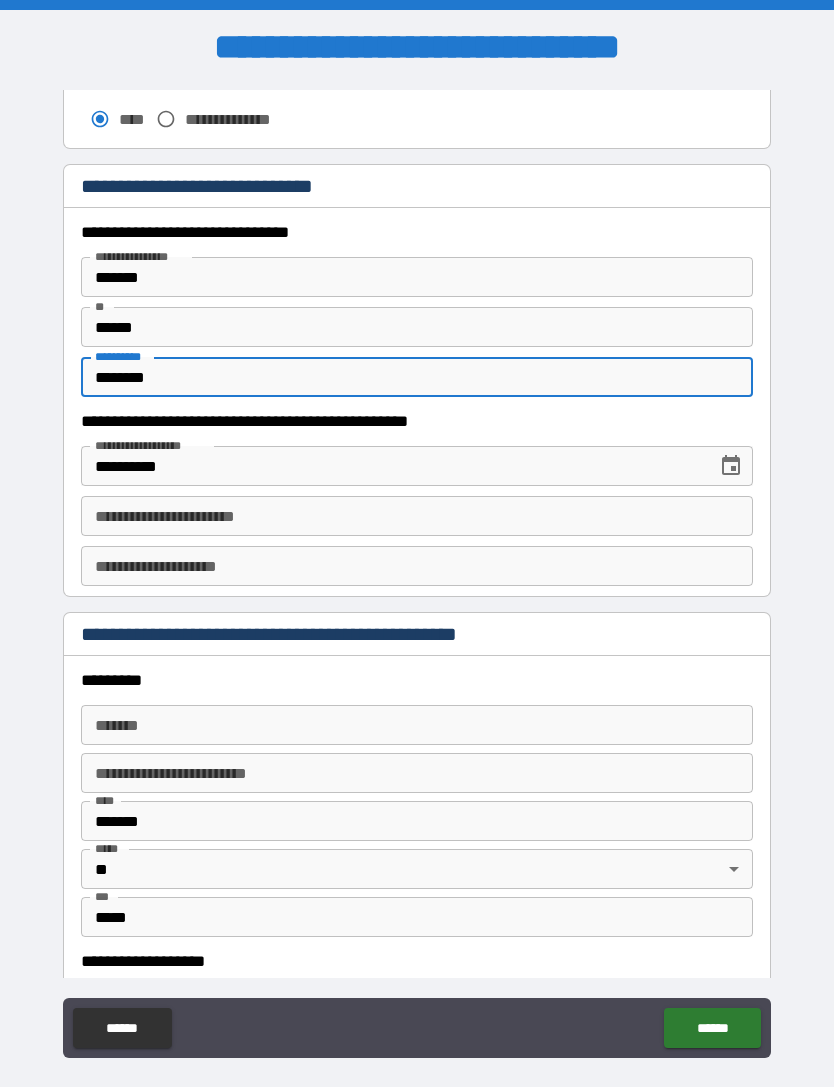 scroll, scrollTop: 1849, scrollLeft: 0, axis: vertical 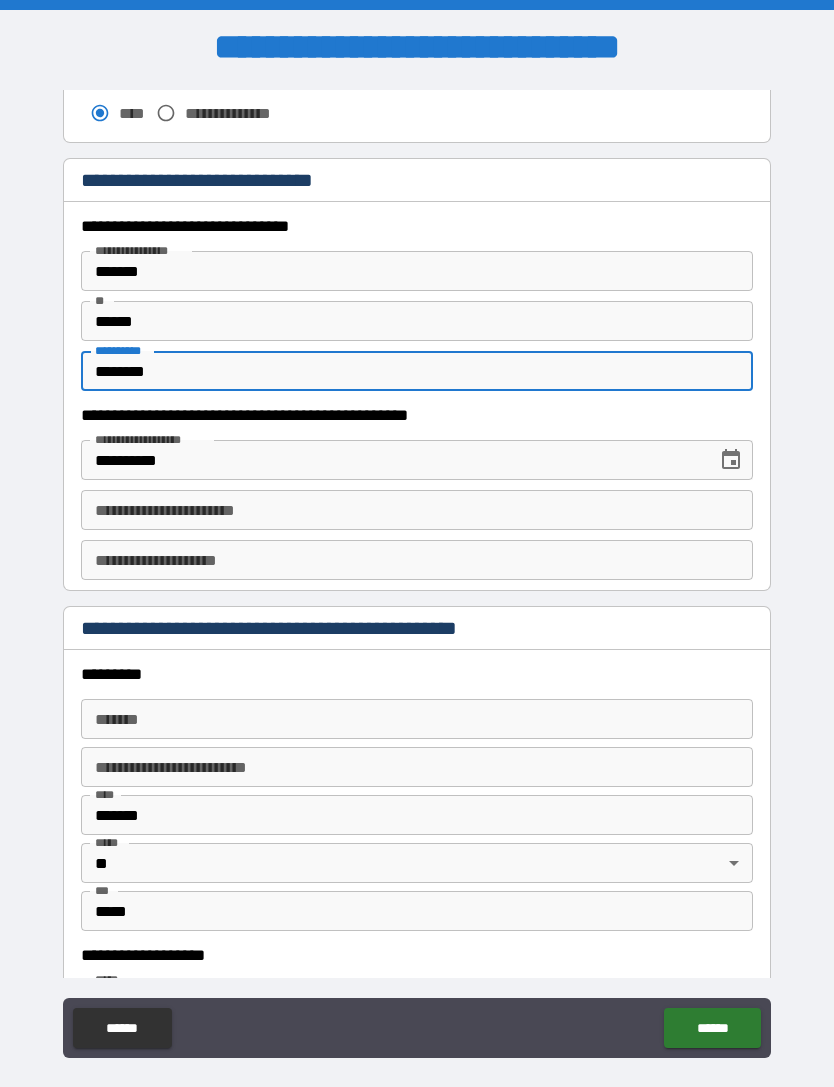 type on "********" 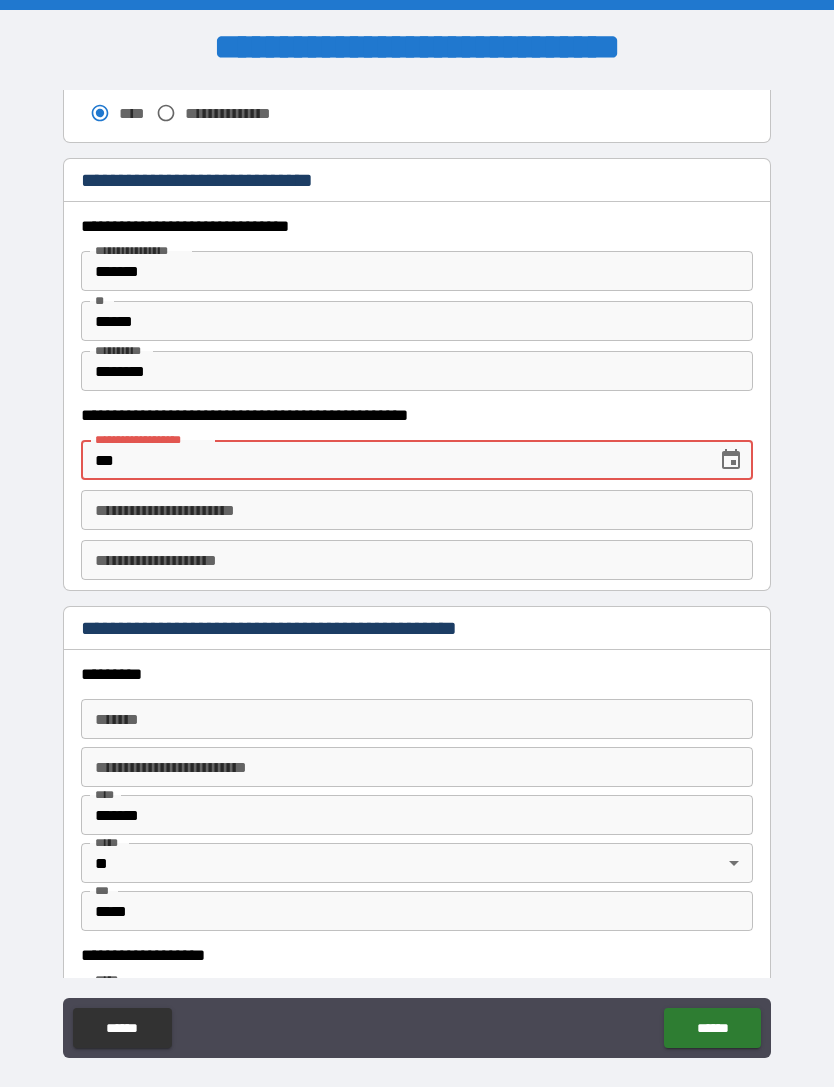 type on "*" 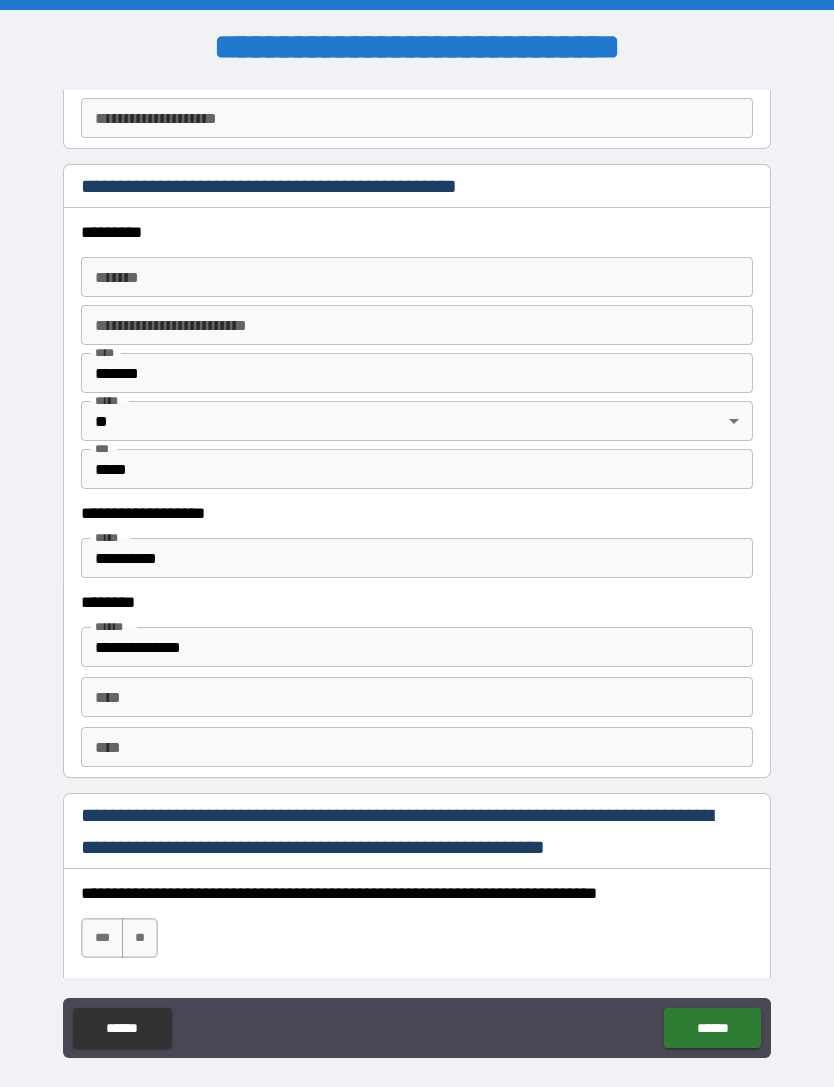 scroll, scrollTop: 2306, scrollLeft: 0, axis: vertical 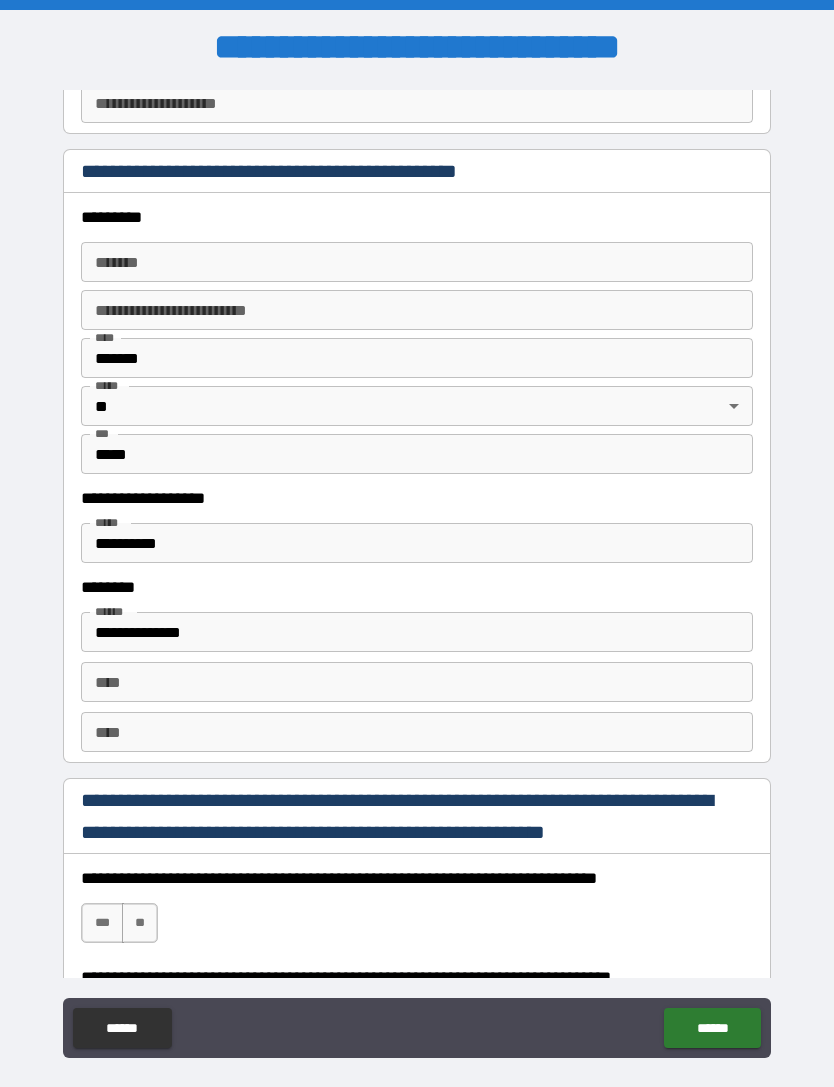 type on "**********" 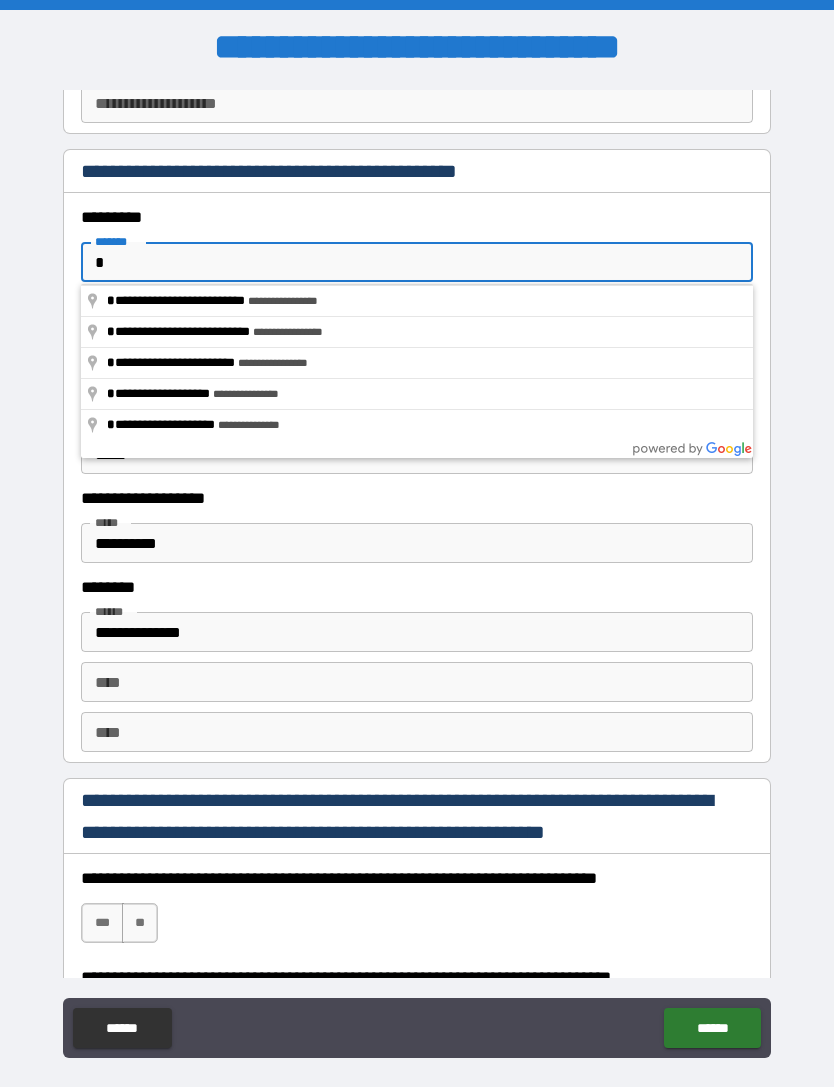 type on "**********" 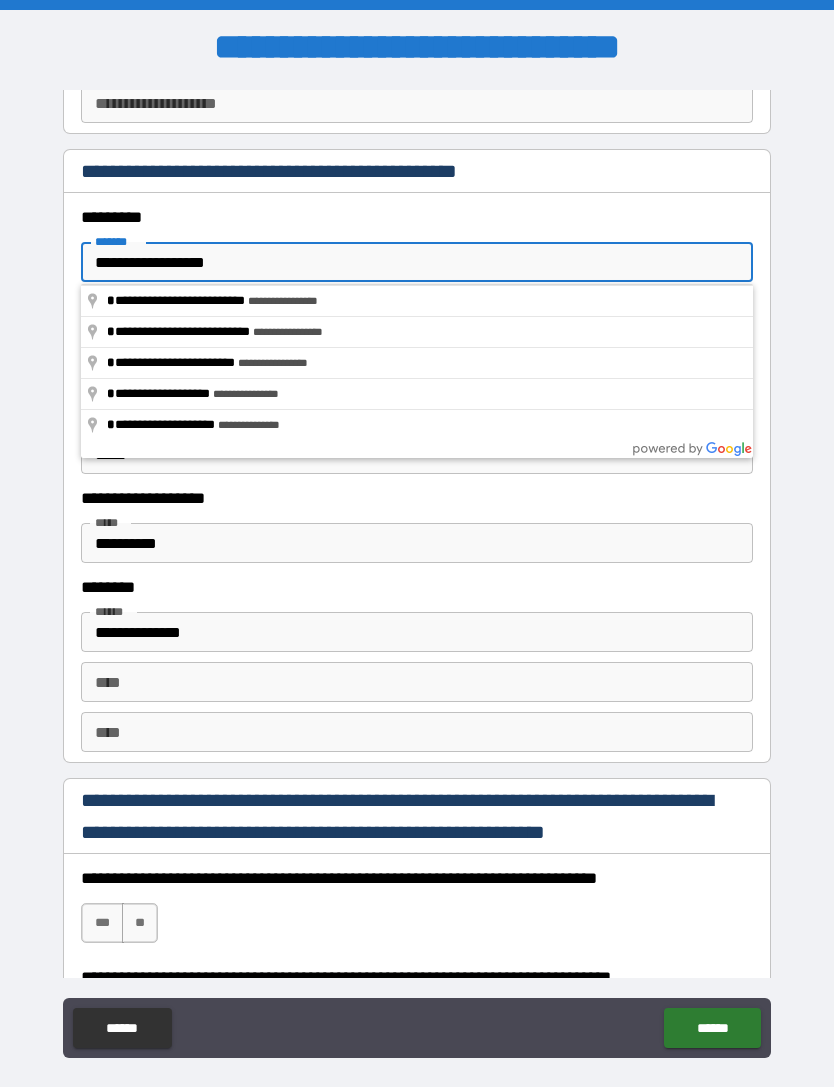 type on "********" 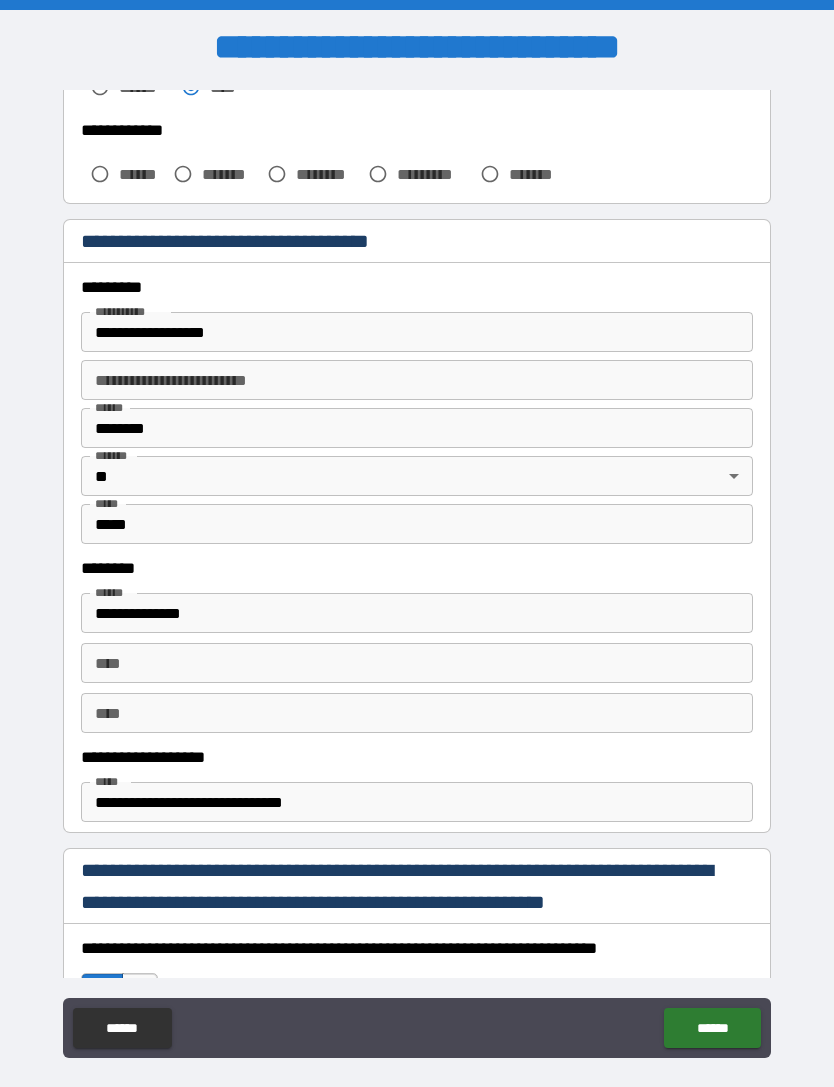scroll, scrollTop: 601, scrollLeft: 0, axis: vertical 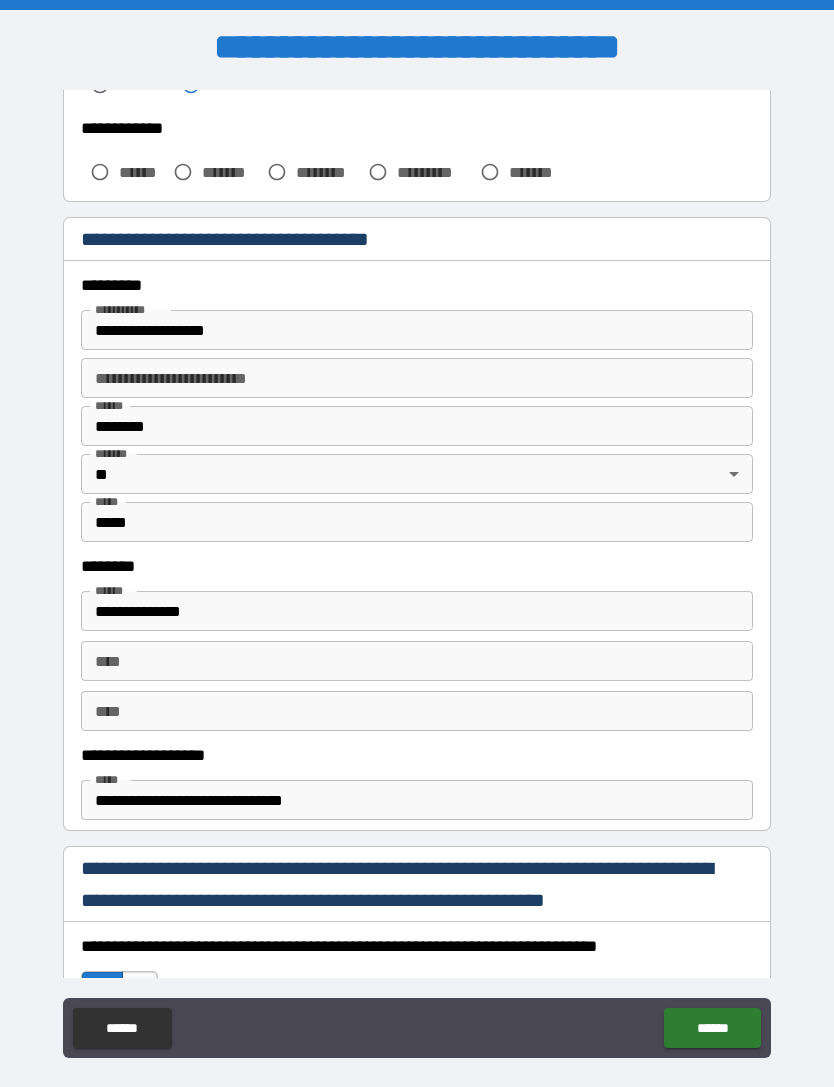 click on "**********" at bounding box center (417, 800) 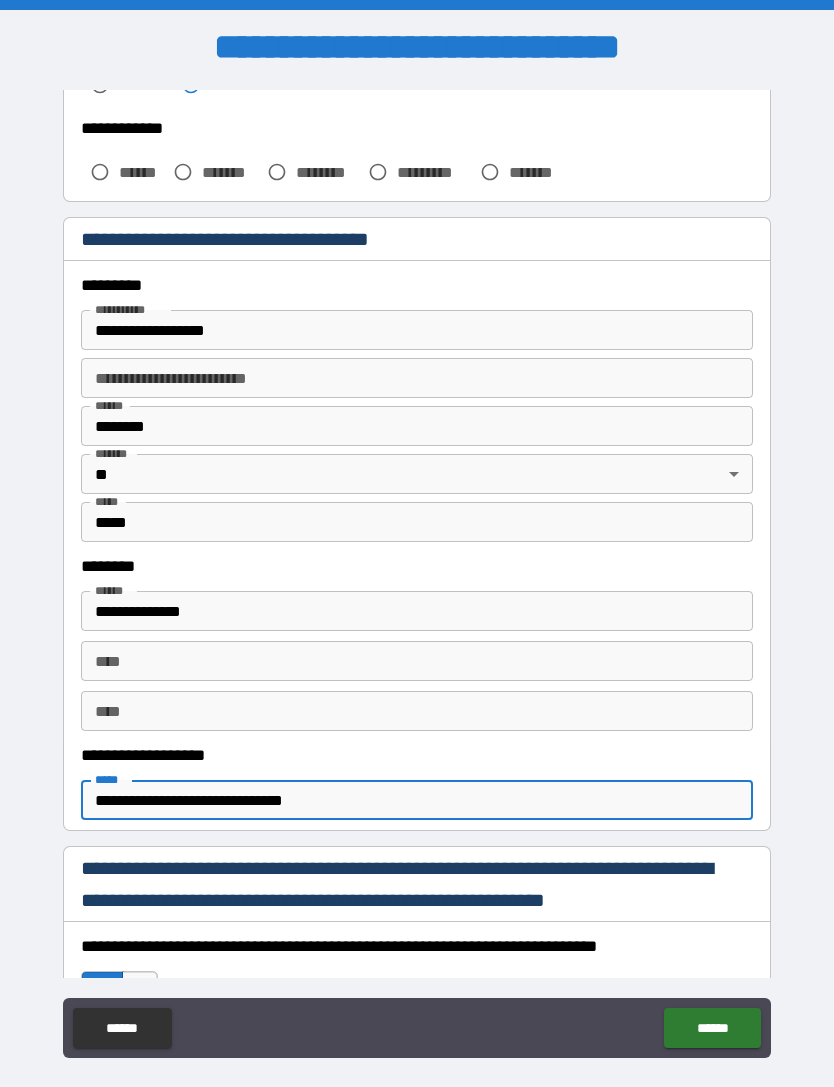 scroll, scrollTop: 64, scrollLeft: 0, axis: vertical 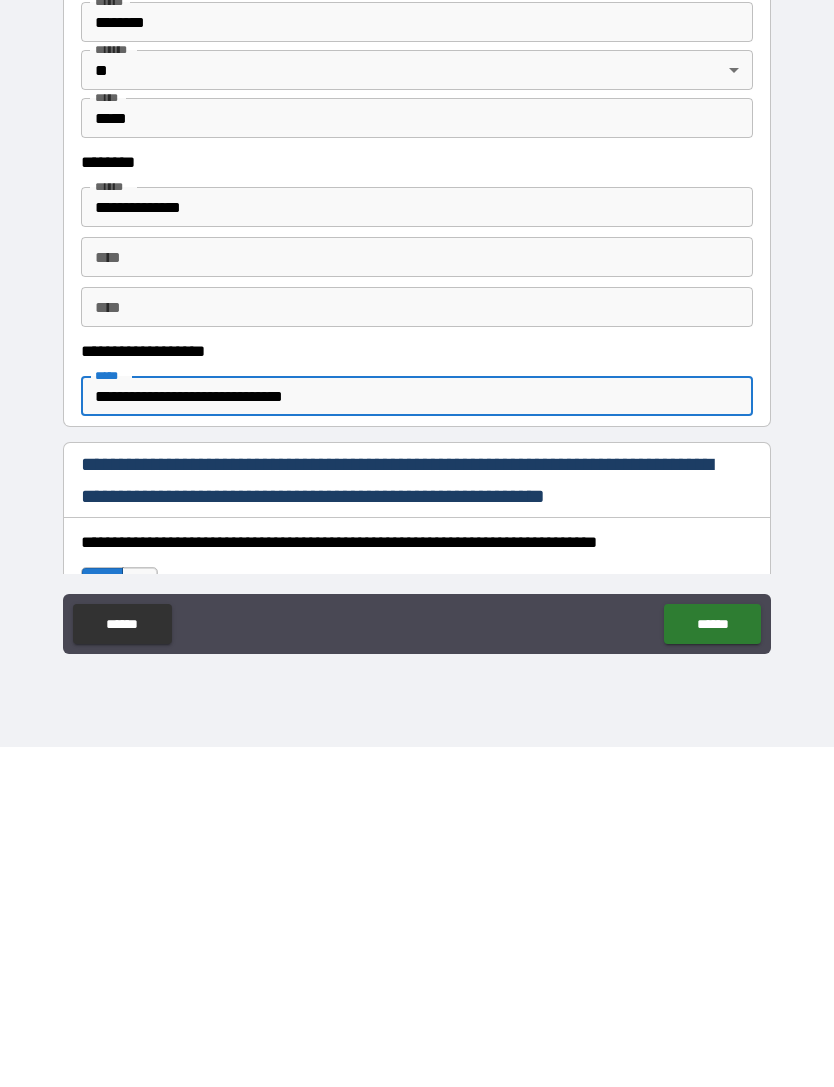click on "**********" at bounding box center (417, 736) 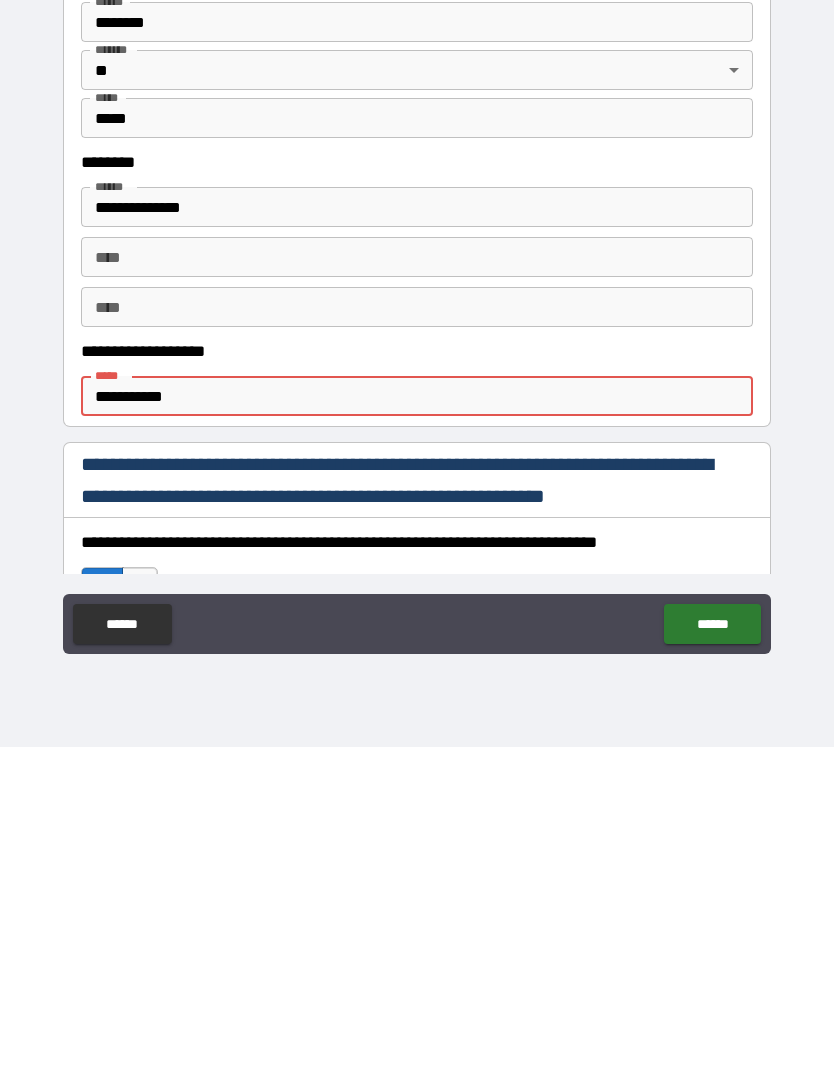 type on "**********" 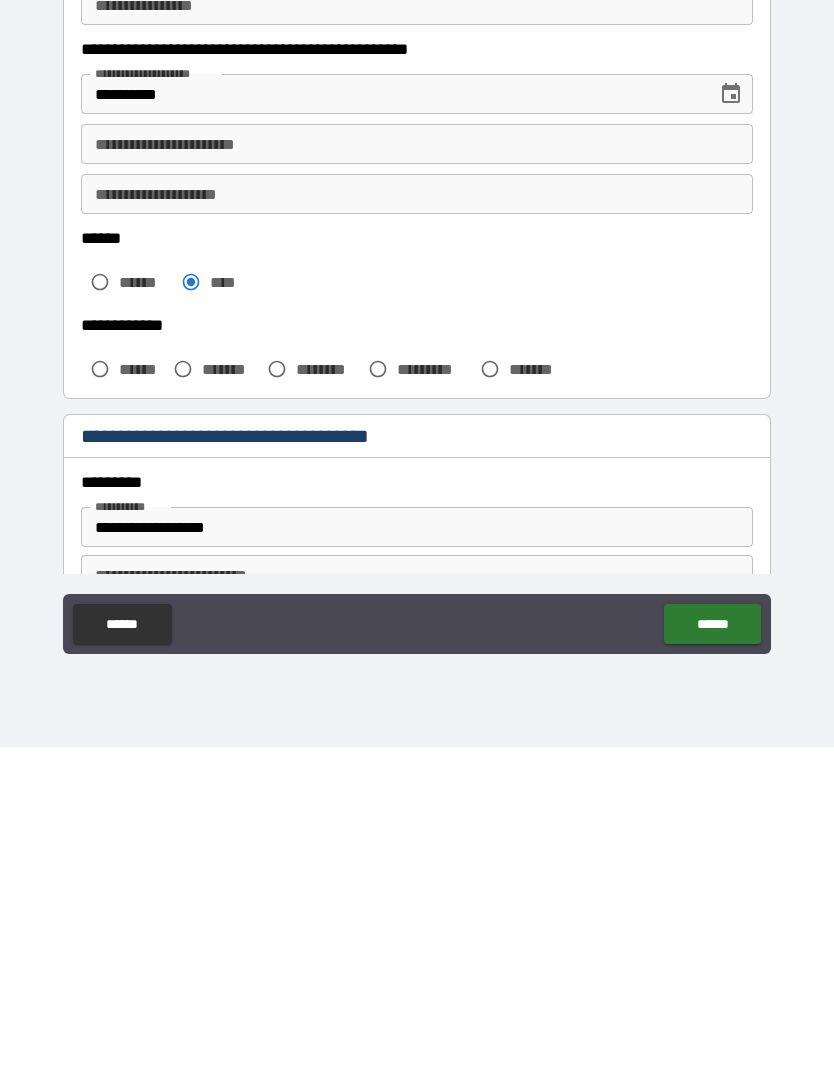 scroll, scrollTop: 0, scrollLeft: 0, axis: both 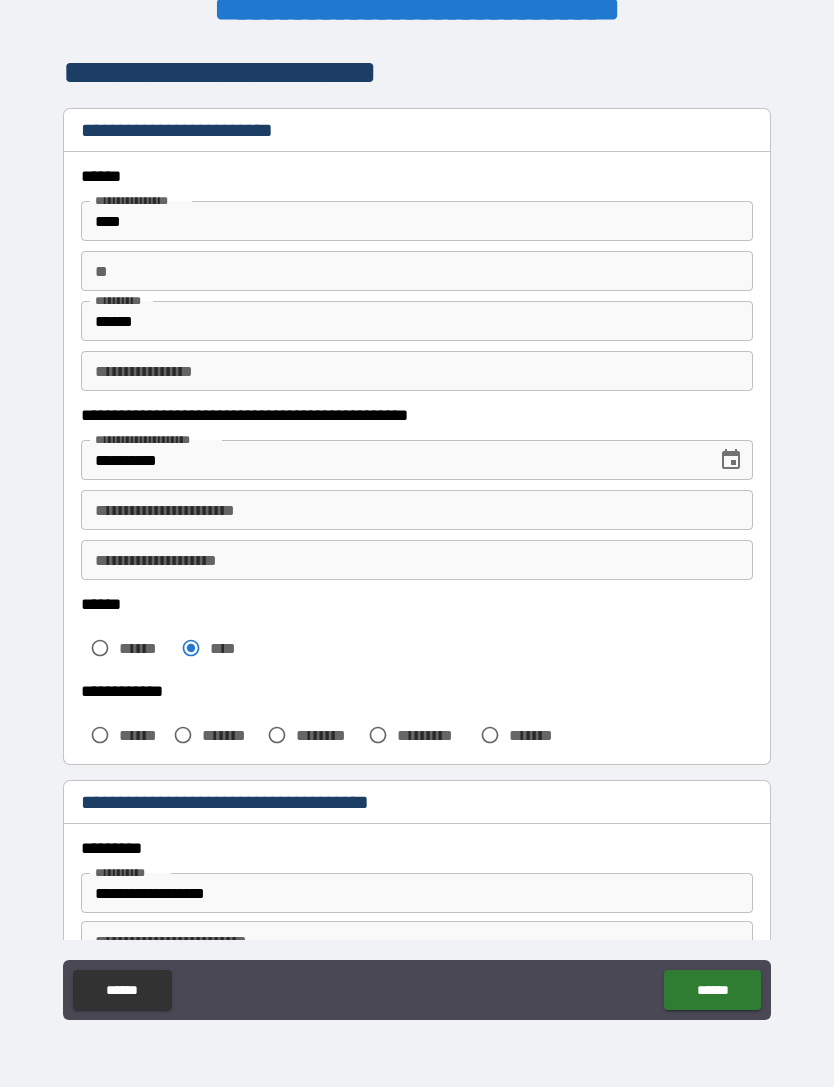 type 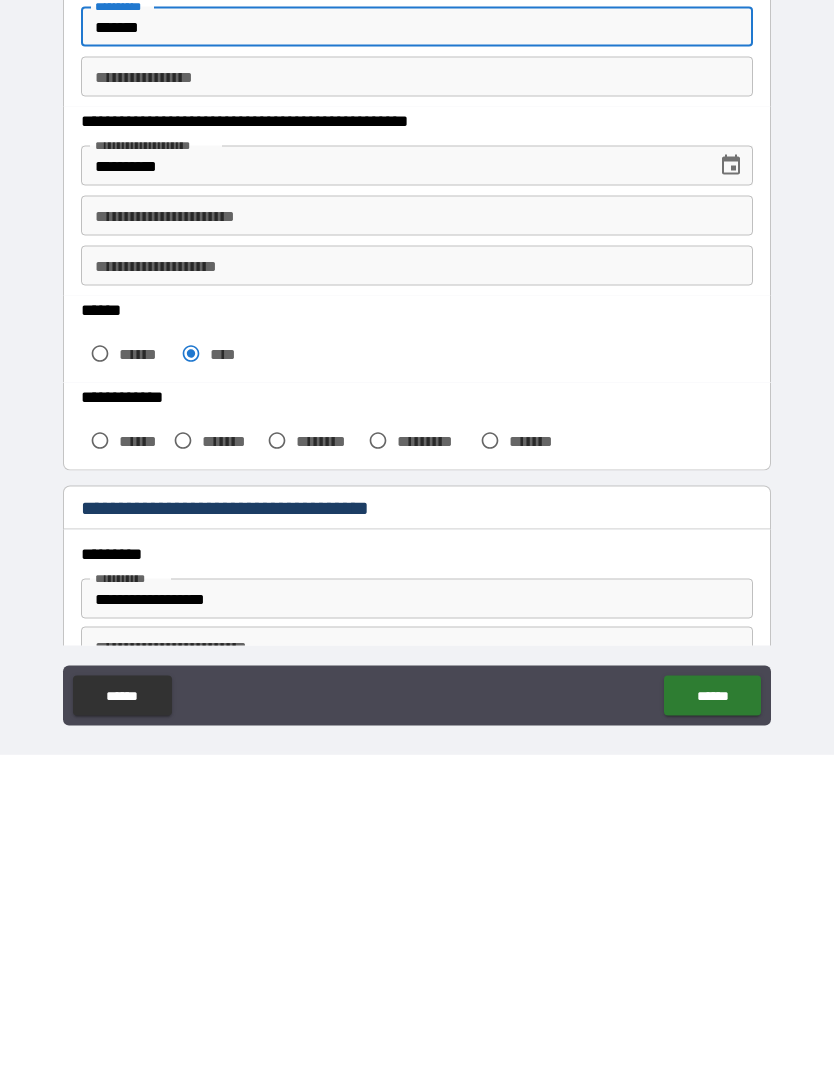 scroll, scrollTop: 64, scrollLeft: 0, axis: vertical 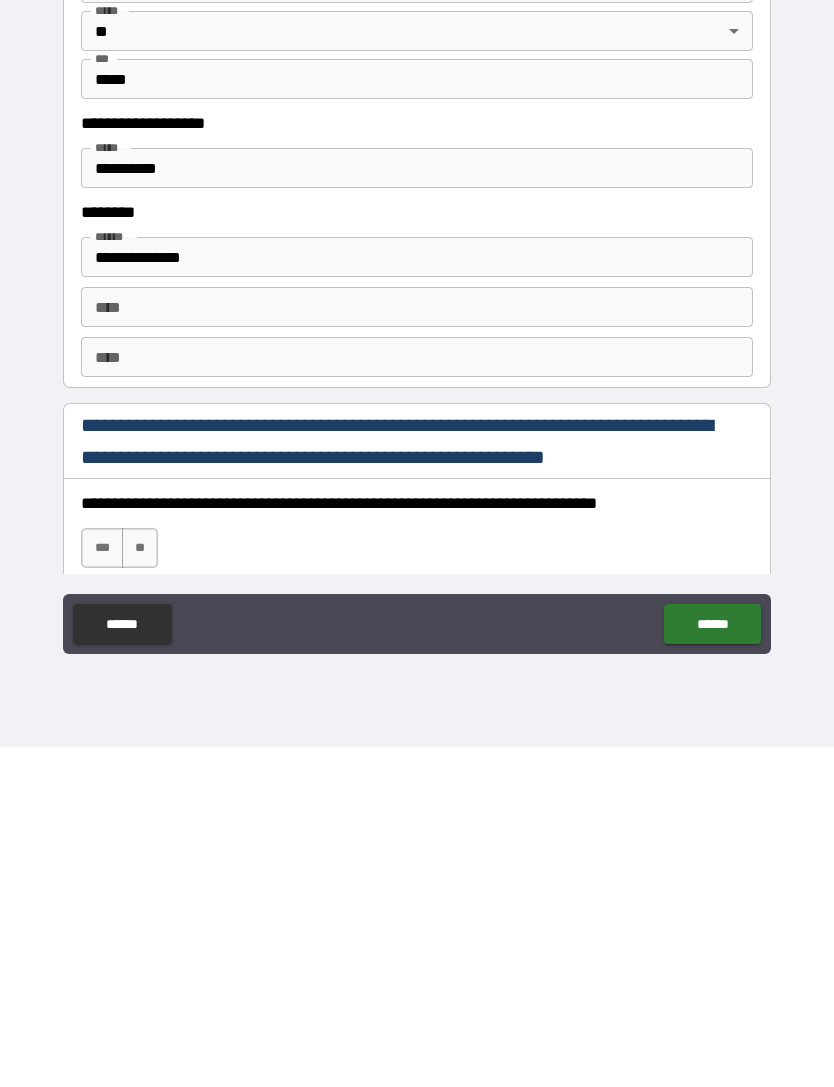 type on "******" 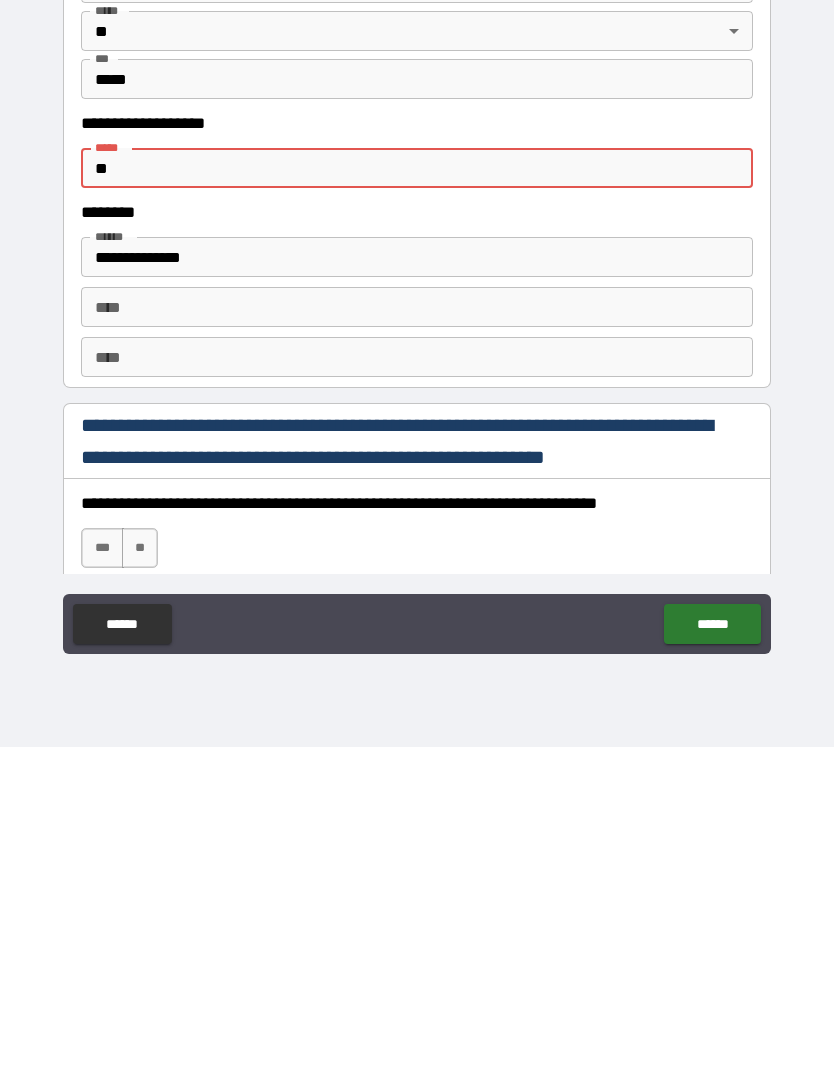 type on "*" 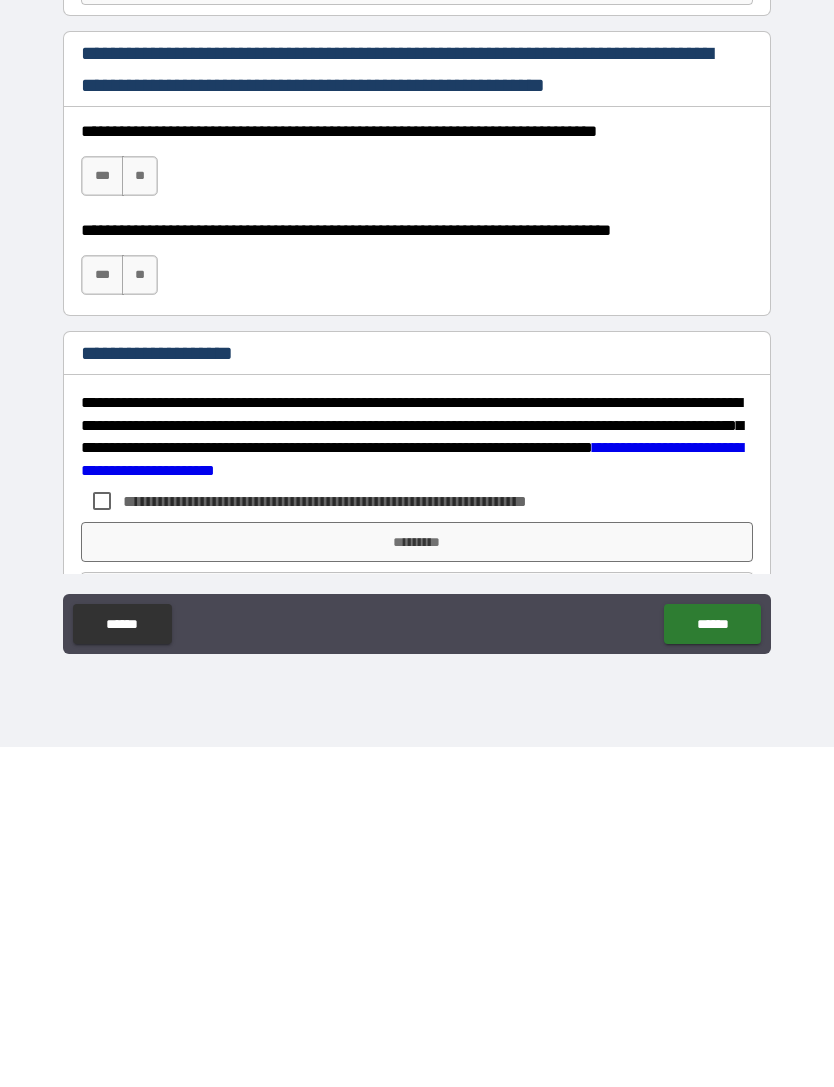 scroll, scrollTop: 2647, scrollLeft: 0, axis: vertical 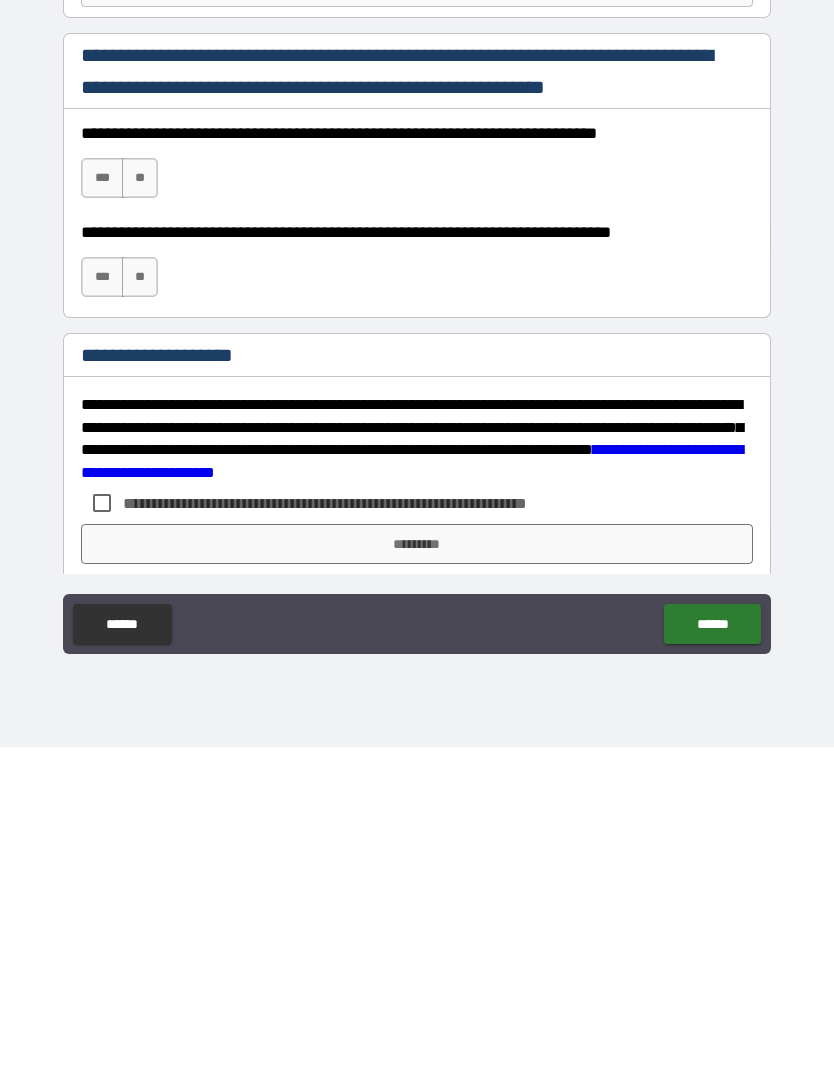 type on "**********" 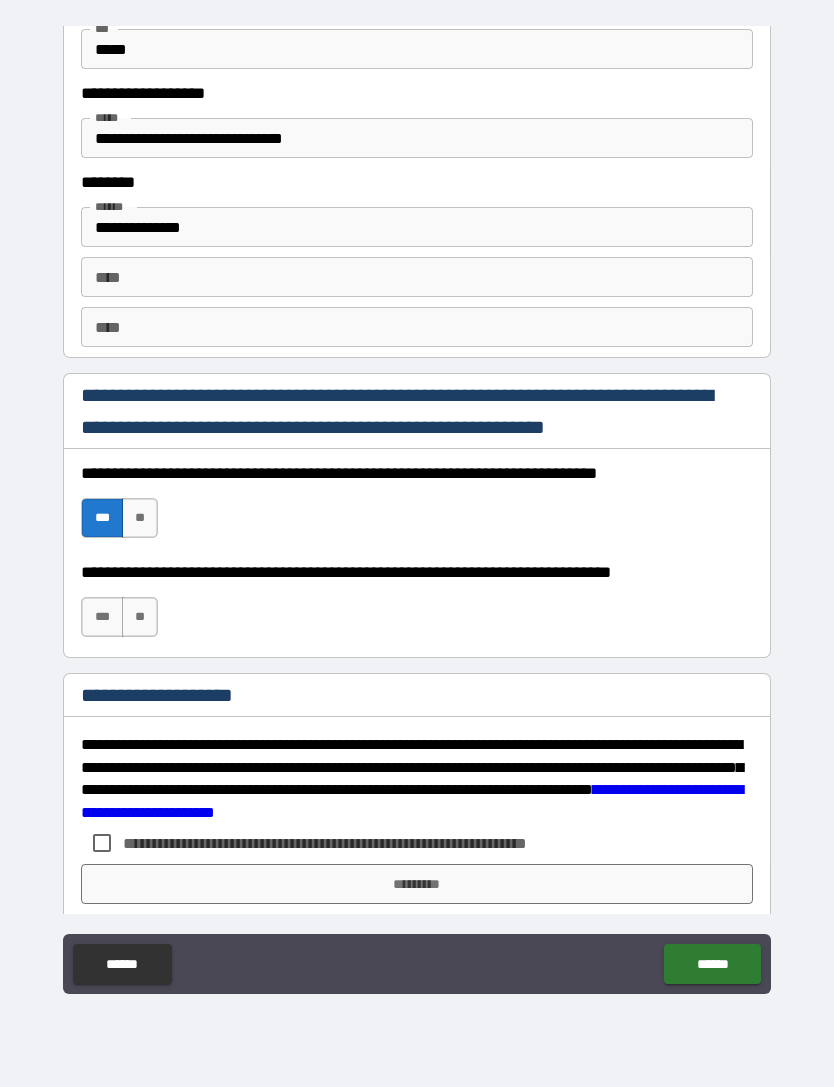 click on "***" at bounding box center (102, 617) 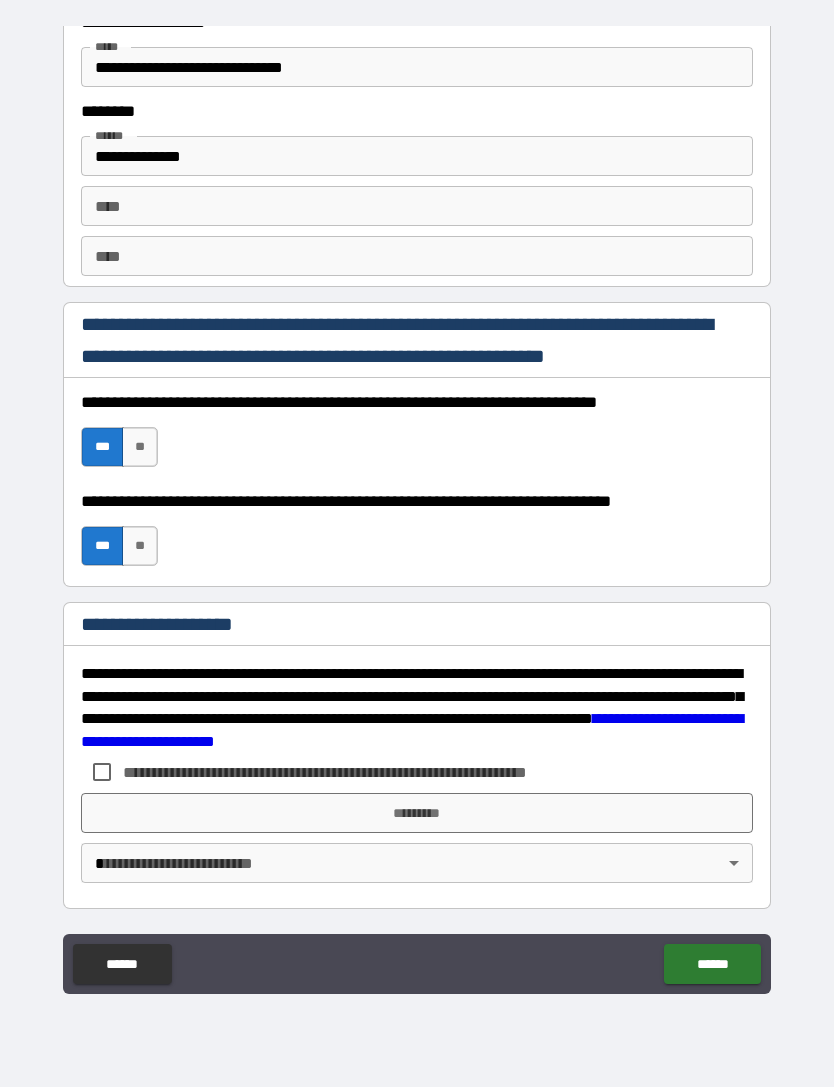 scroll, scrollTop: 2718, scrollLeft: 0, axis: vertical 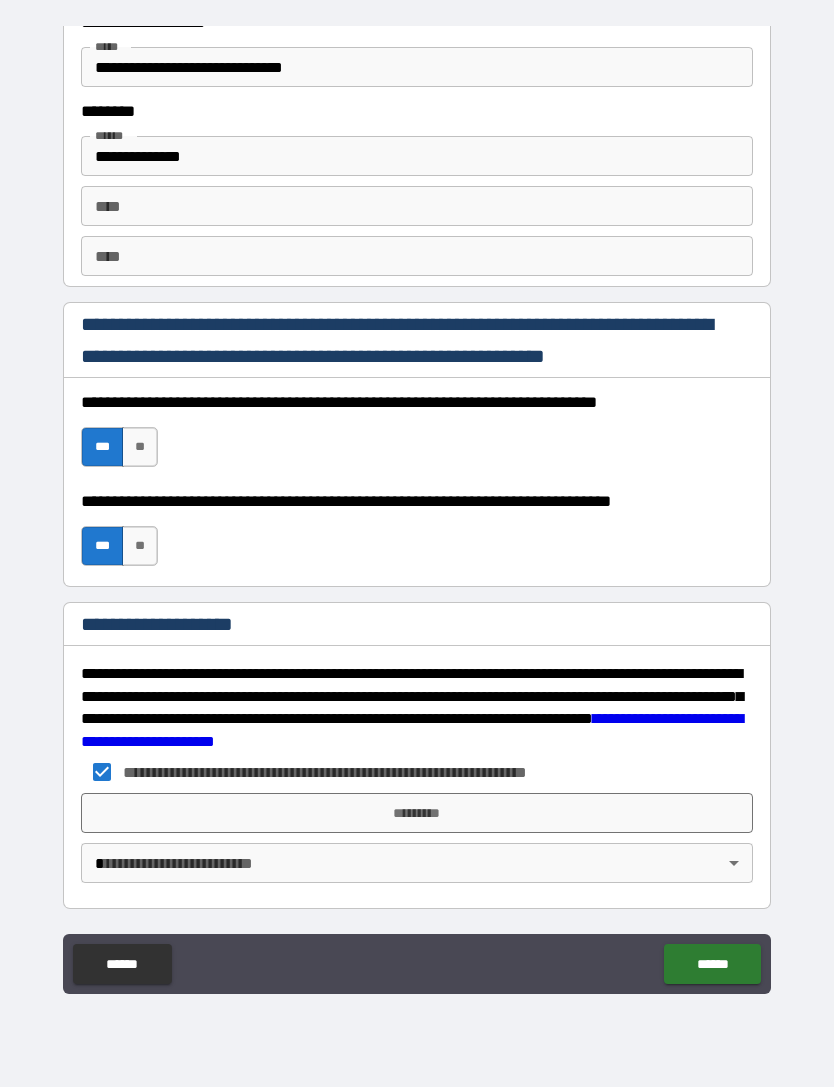 click on "**********" at bounding box center (417, 511) 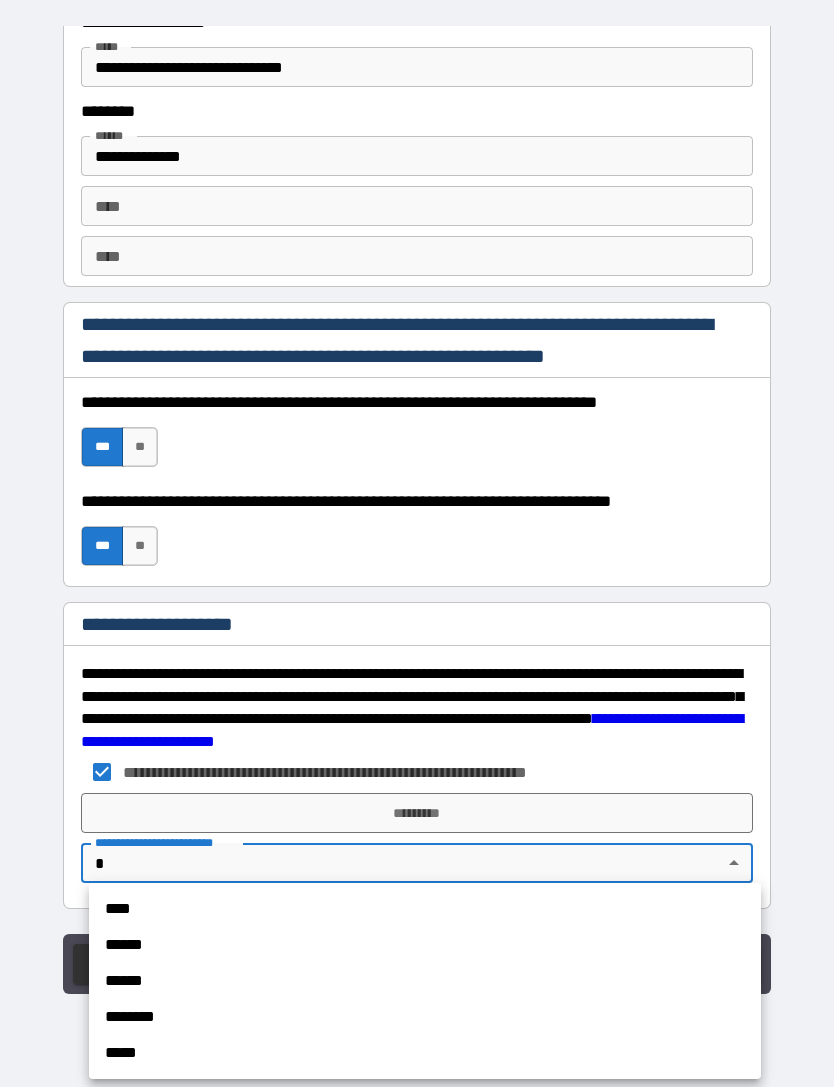 click on "******" at bounding box center [425, 945] 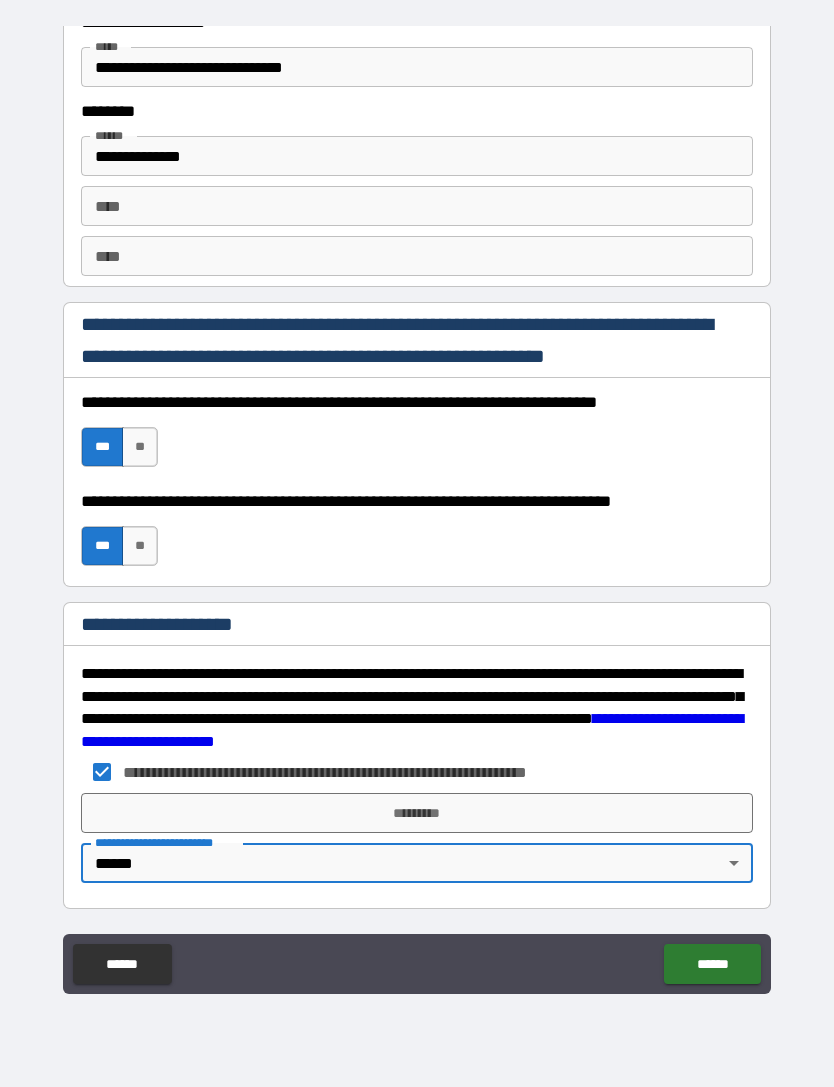 click on "*********" at bounding box center (417, 813) 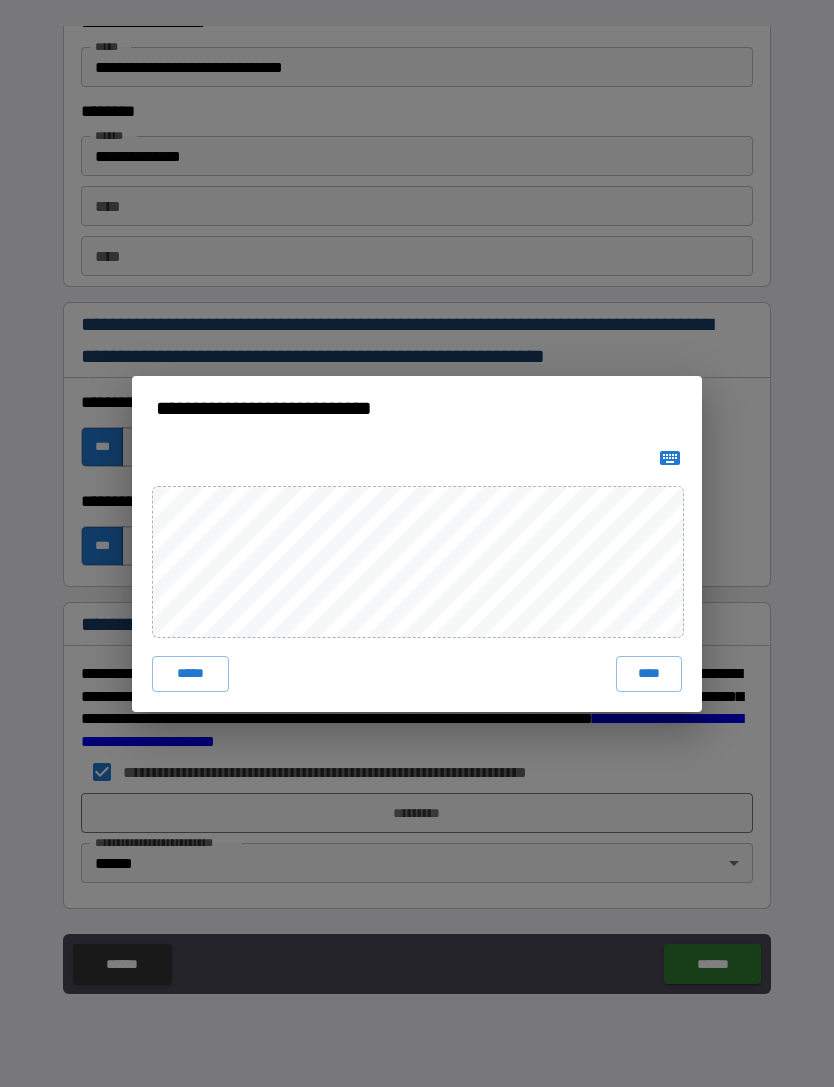 click on "****" at bounding box center (649, 674) 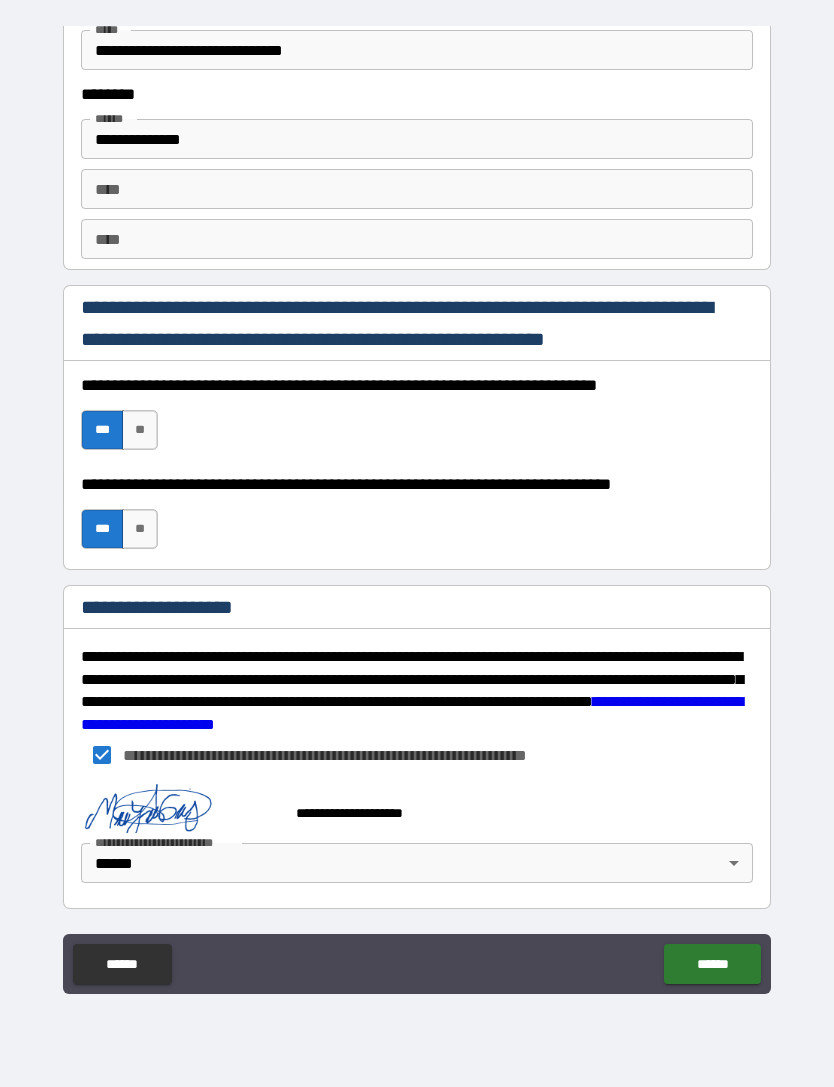 scroll, scrollTop: 2735, scrollLeft: 0, axis: vertical 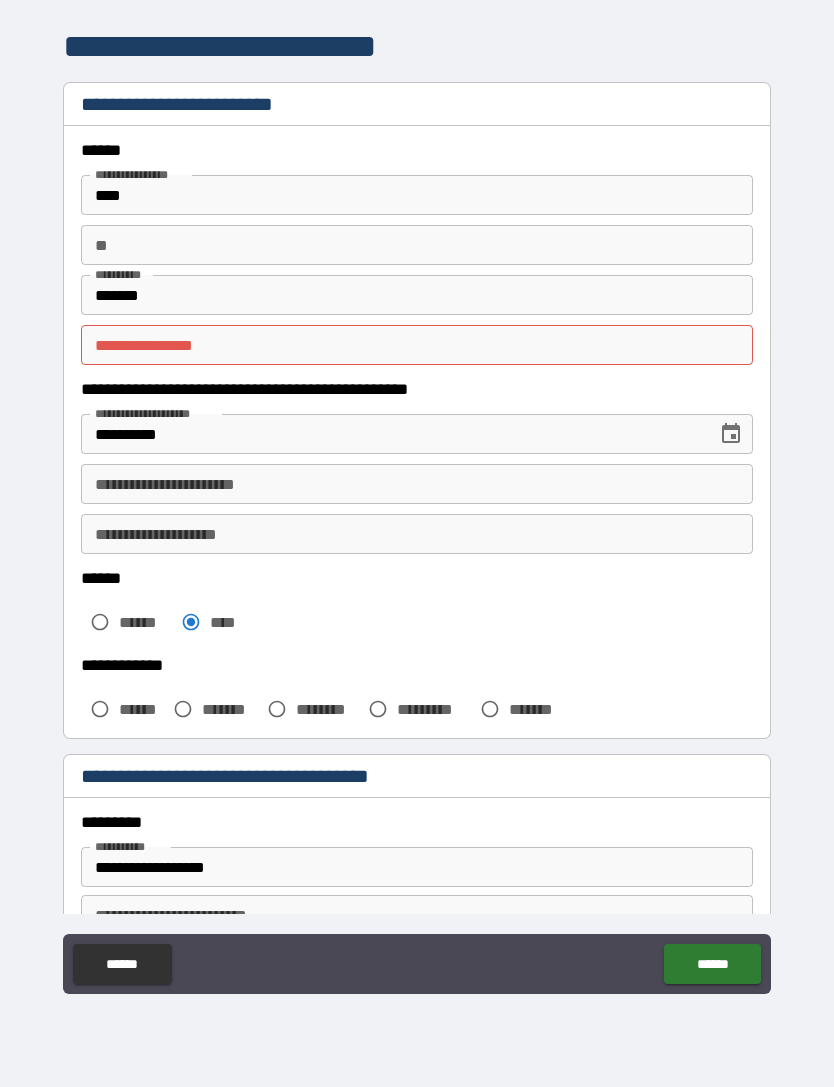 click on "**********" at bounding box center [417, 345] 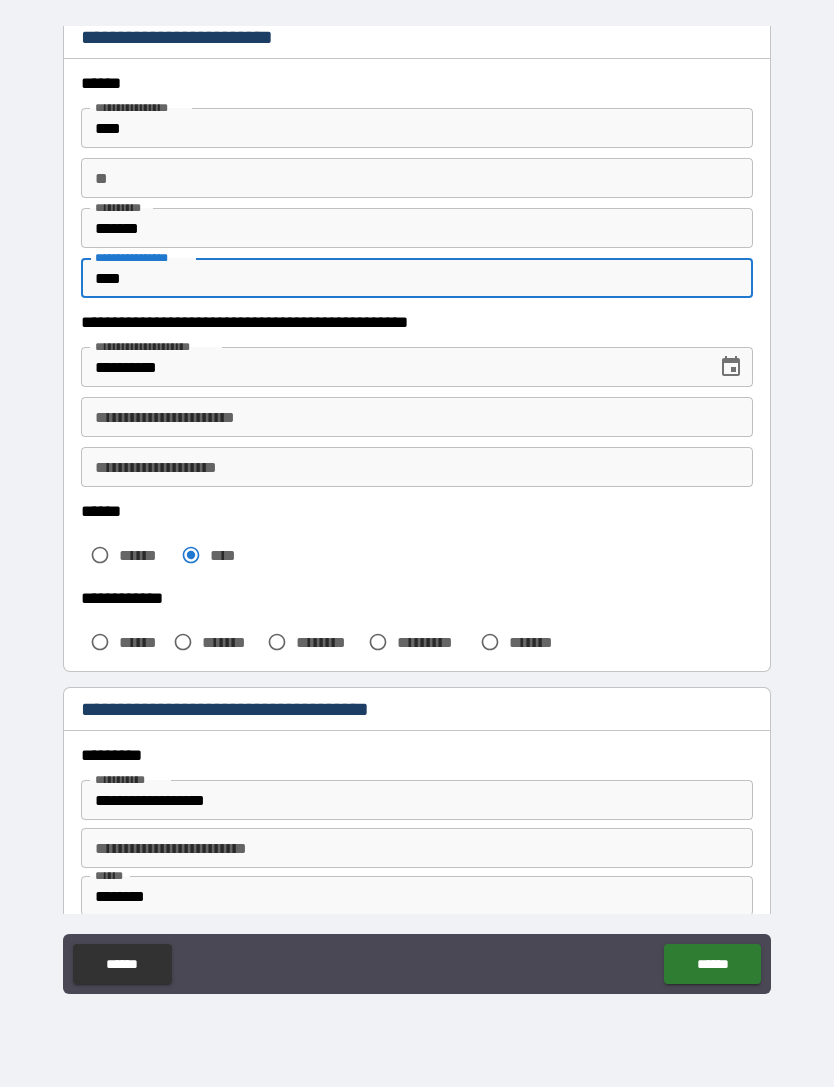 scroll, scrollTop: 68, scrollLeft: 0, axis: vertical 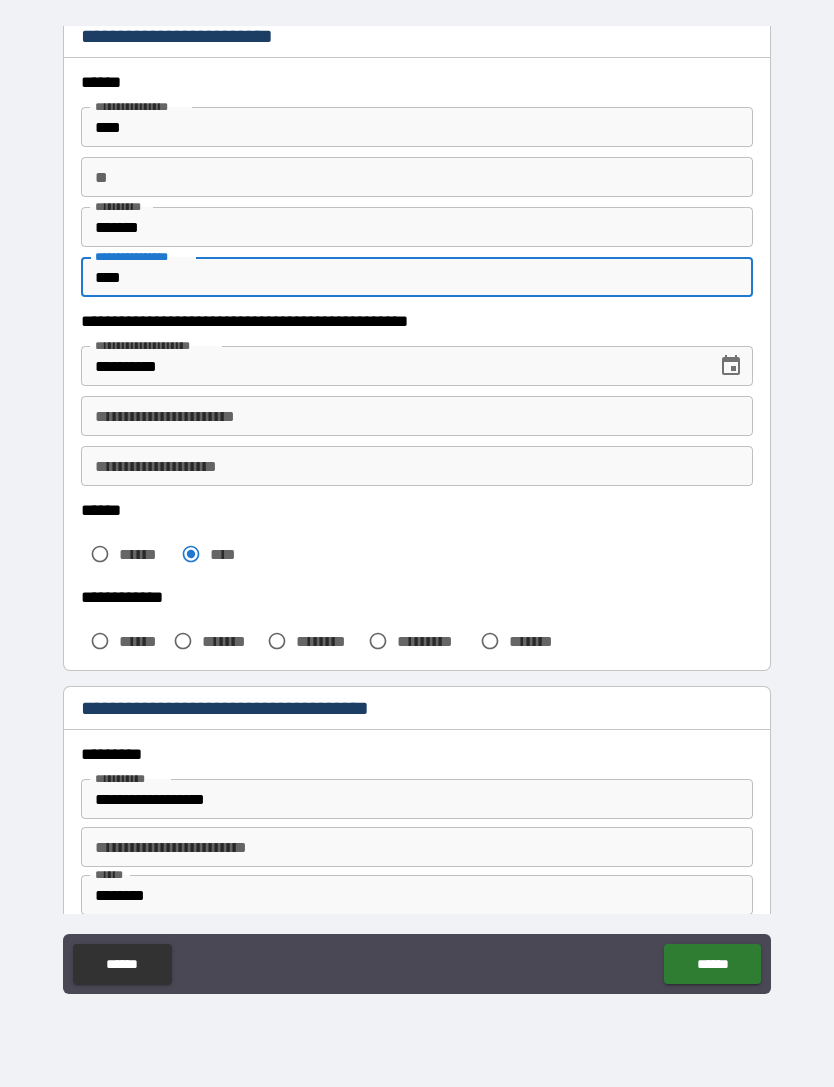 type on "****" 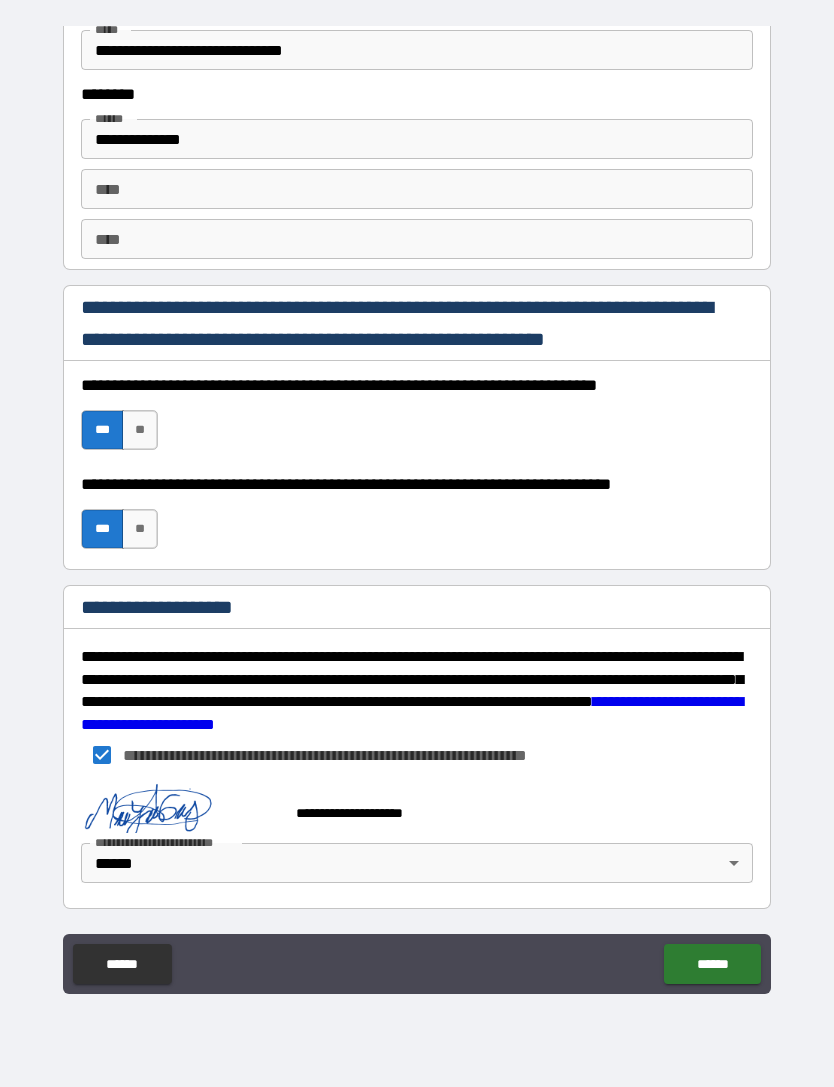 scroll, scrollTop: 2735, scrollLeft: 0, axis: vertical 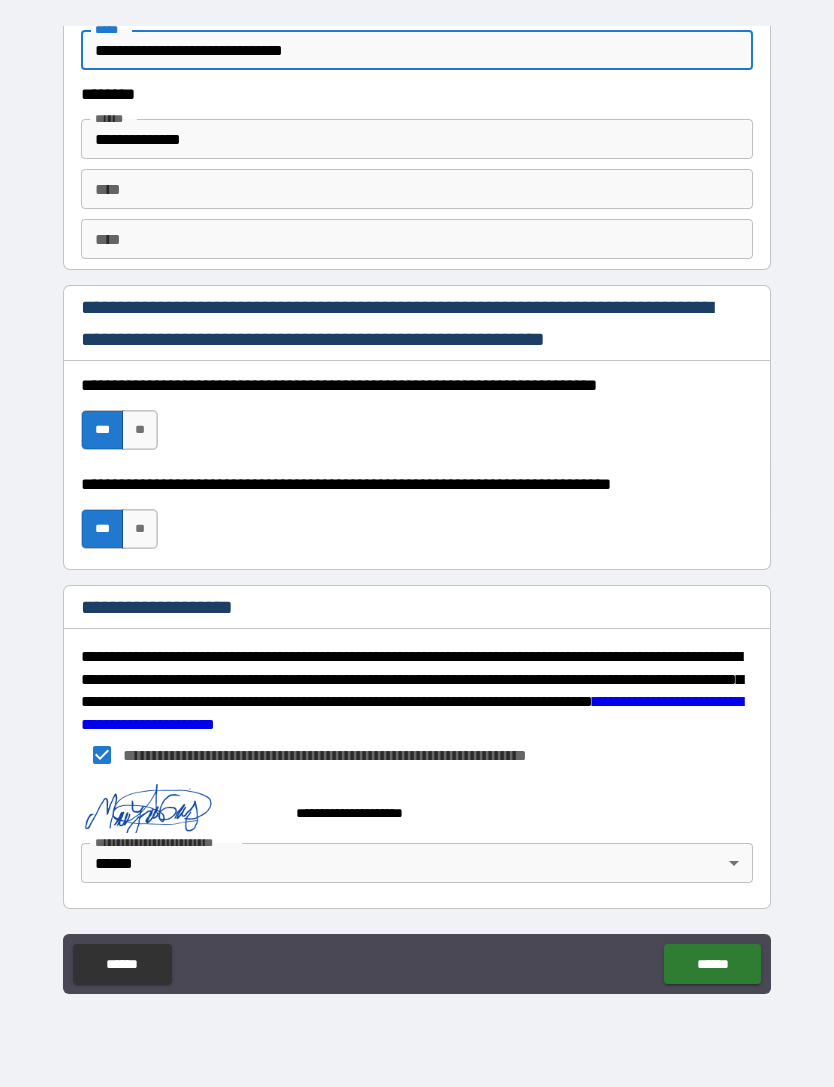 click on "**********" at bounding box center [417, 514] 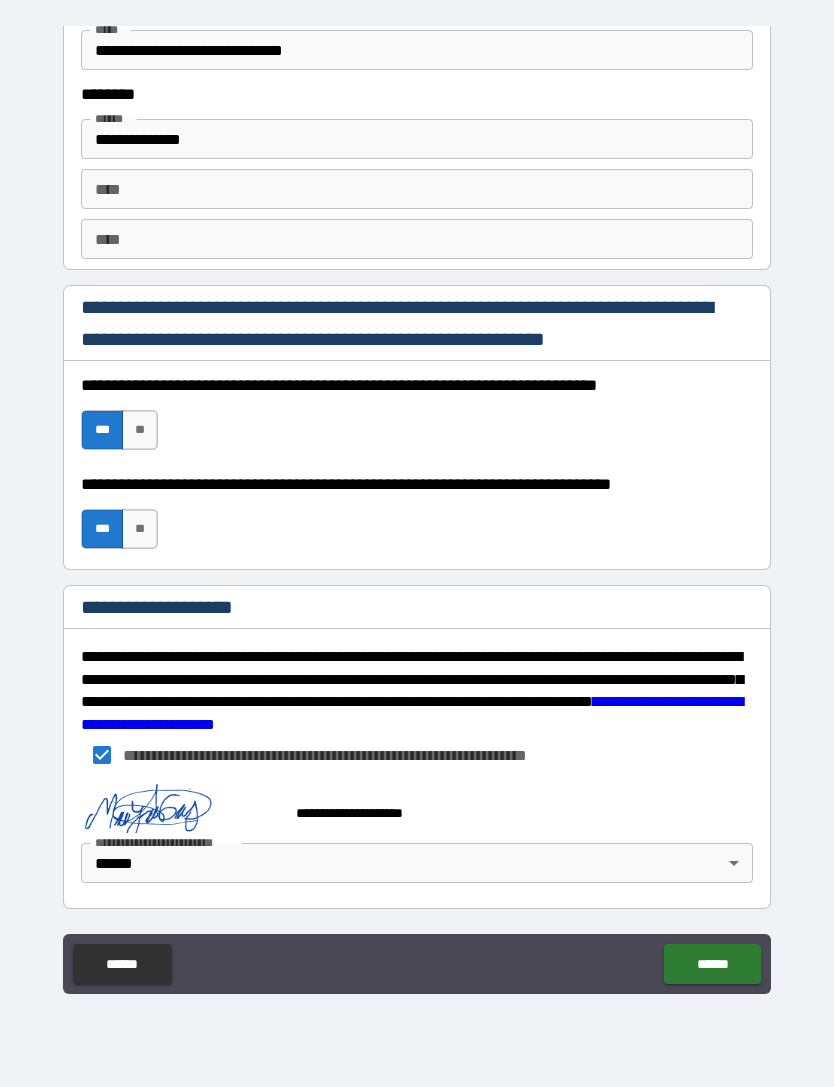 click on "******" at bounding box center (712, 964) 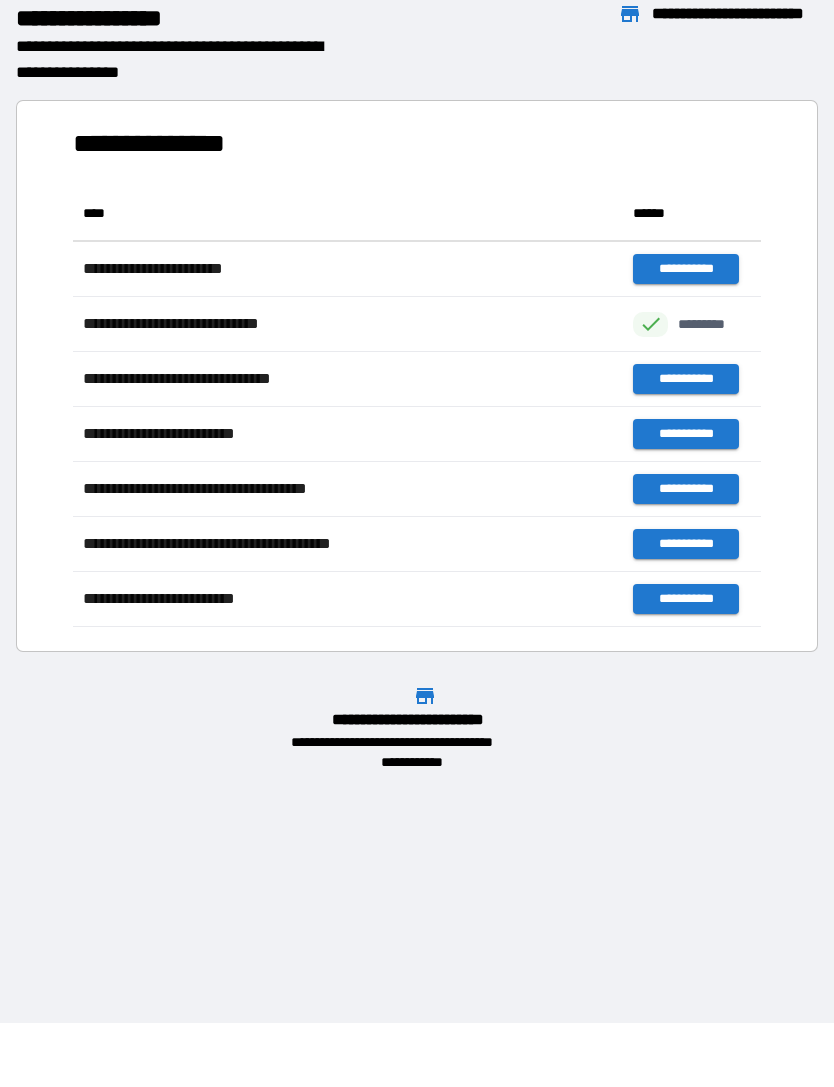 scroll, scrollTop: 1, scrollLeft: 1, axis: both 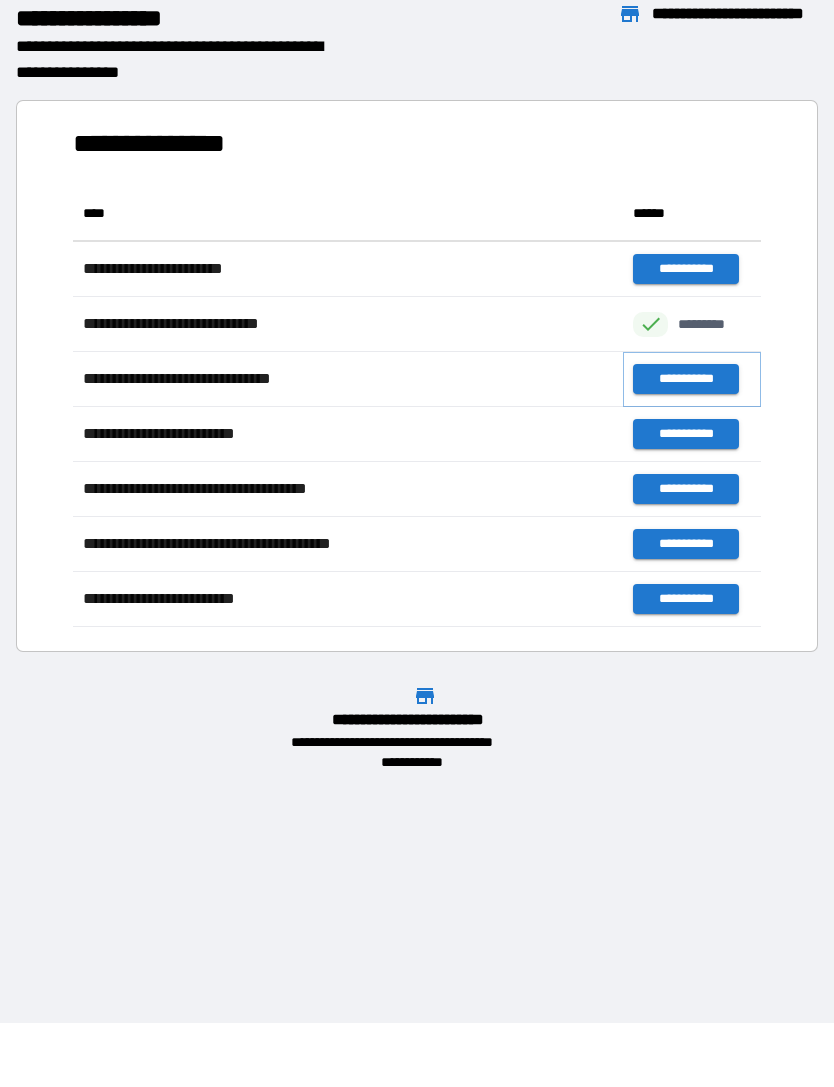 click on "**********" at bounding box center (685, 379) 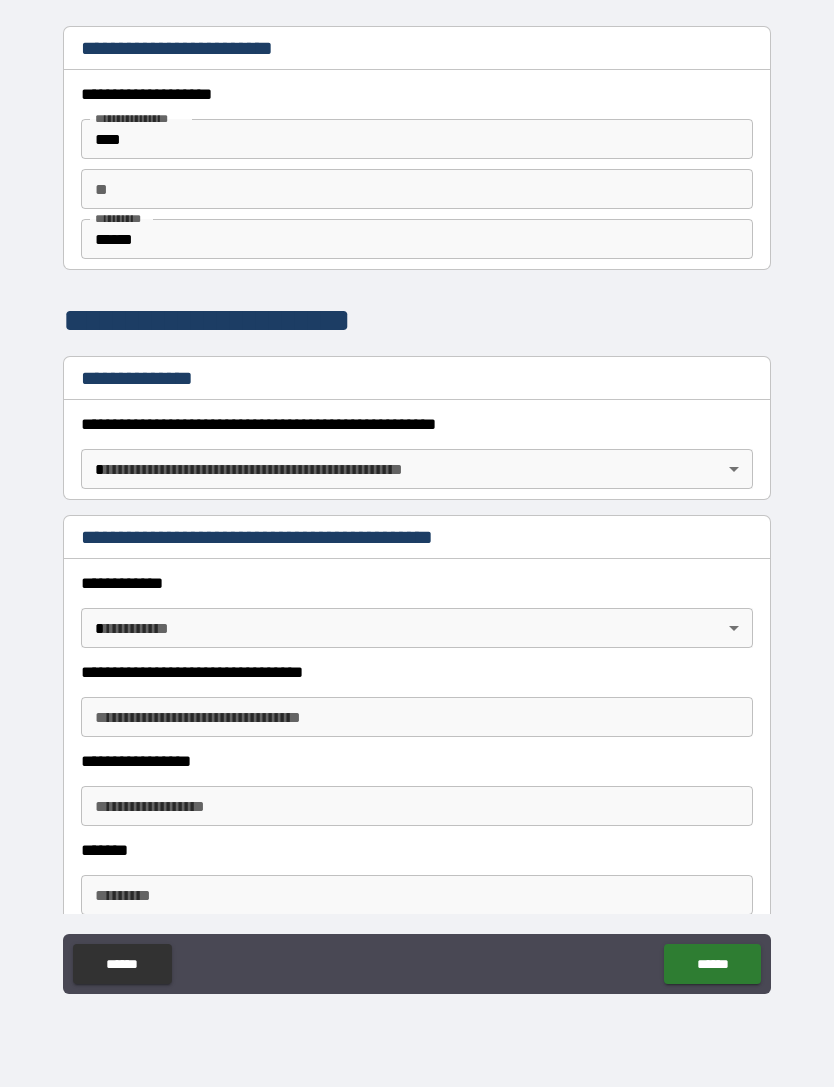 click on "**********" at bounding box center (417, 511) 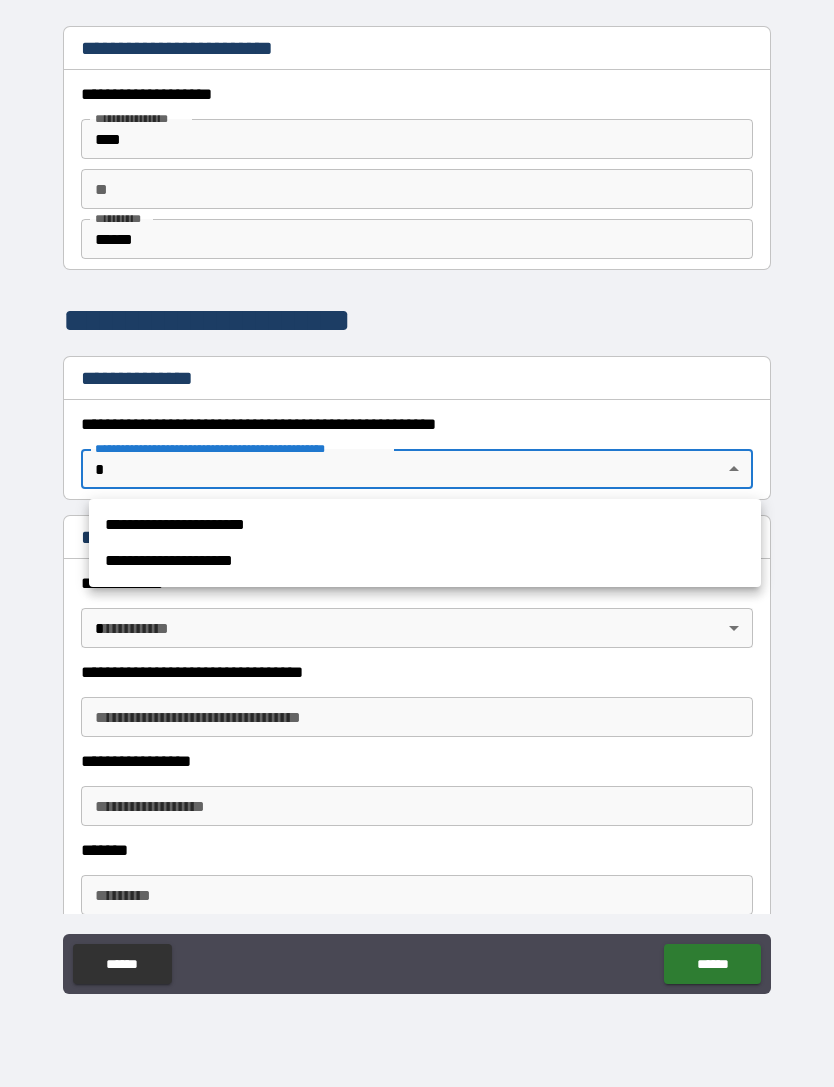 click on "**********" at bounding box center [425, 561] 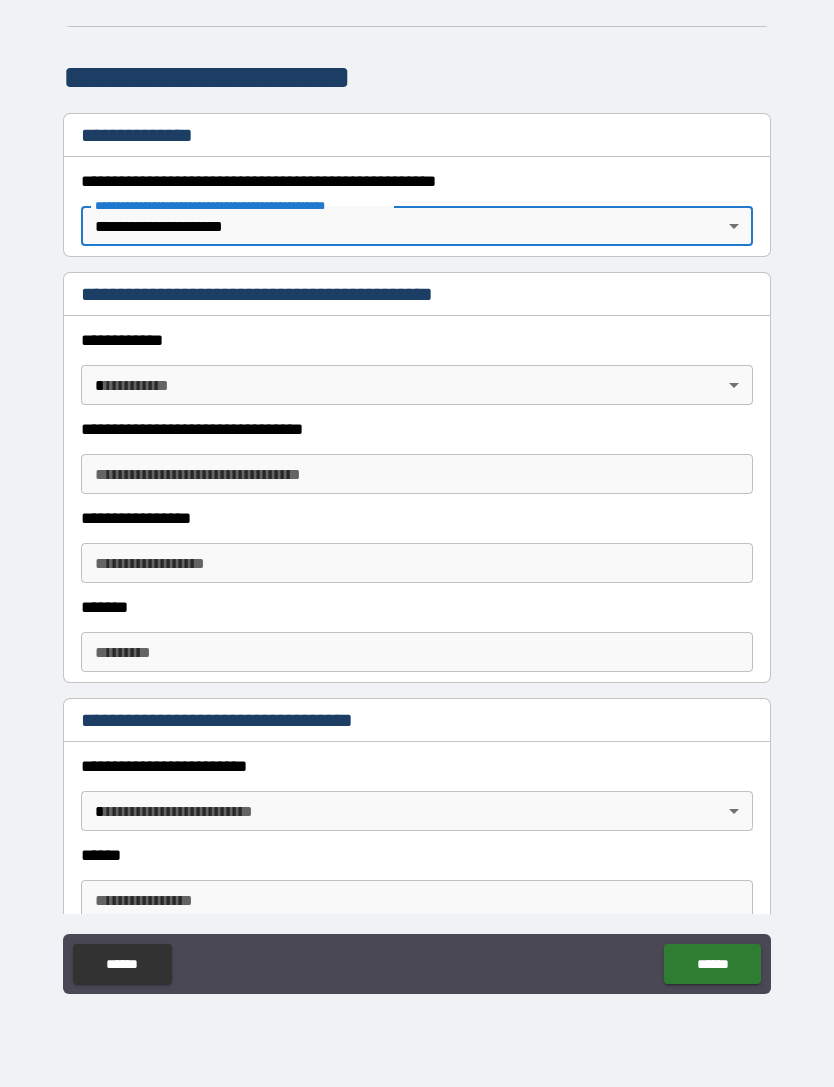 scroll, scrollTop: 248, scrollLeft: 0, axis: vertical 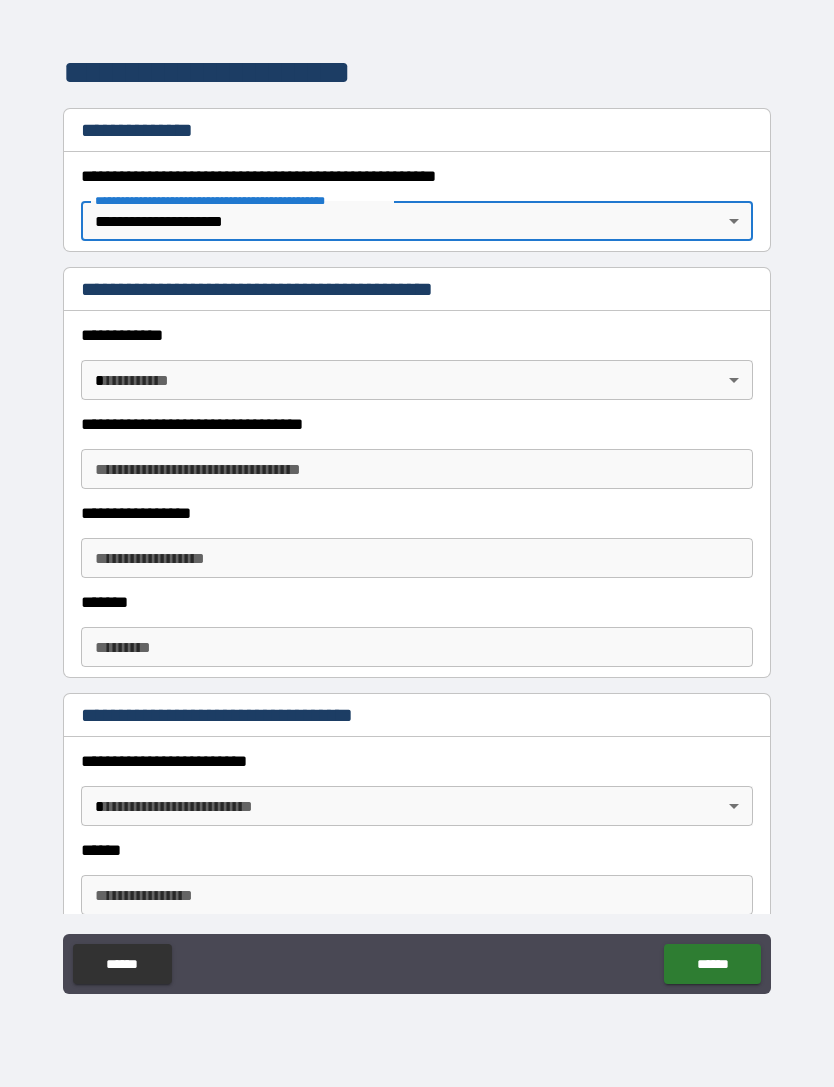 click on "**********" at bounding box center (417, 511) 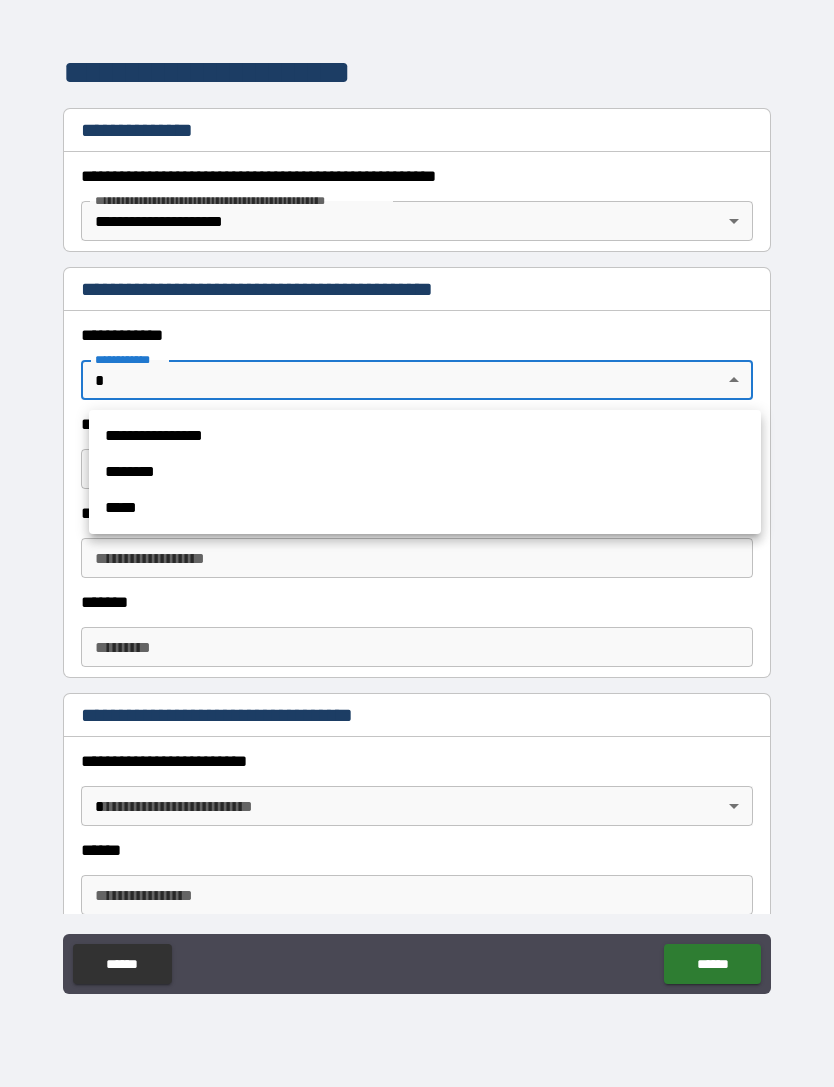 click on "*****" at bounding box center [425, 508] 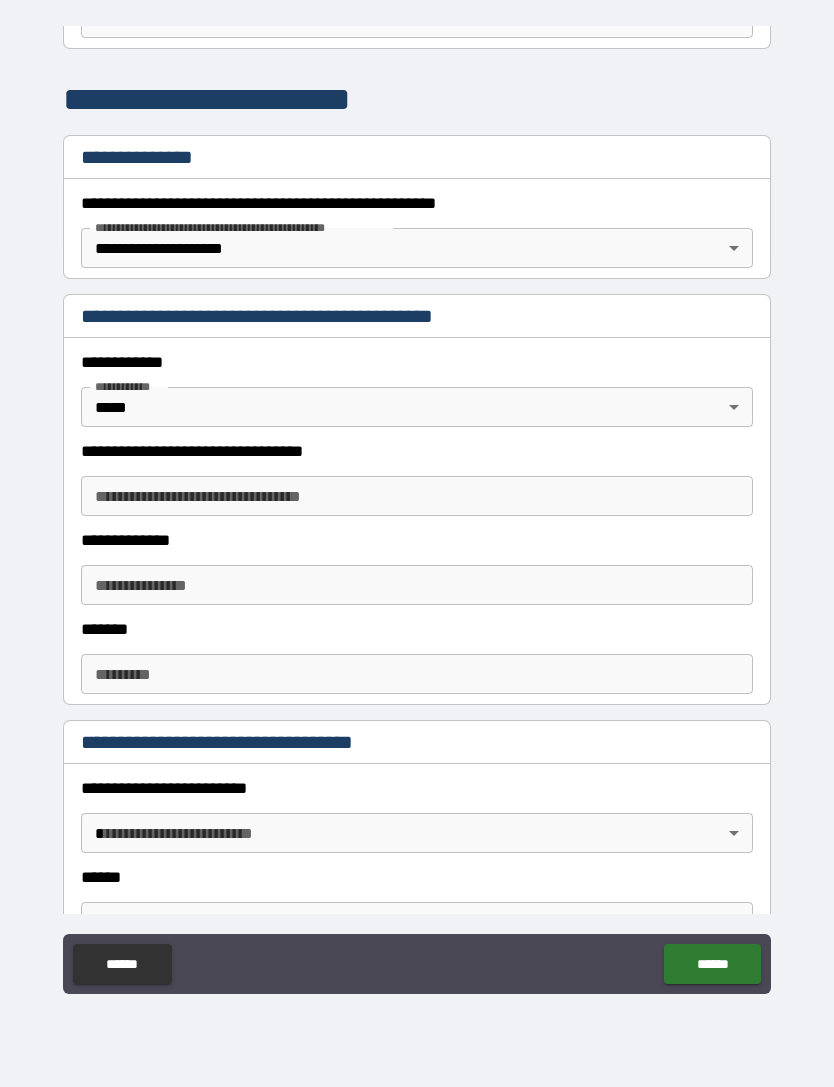 scroll, scrollTop: 224, scrollLeft: 0, axis: vertical 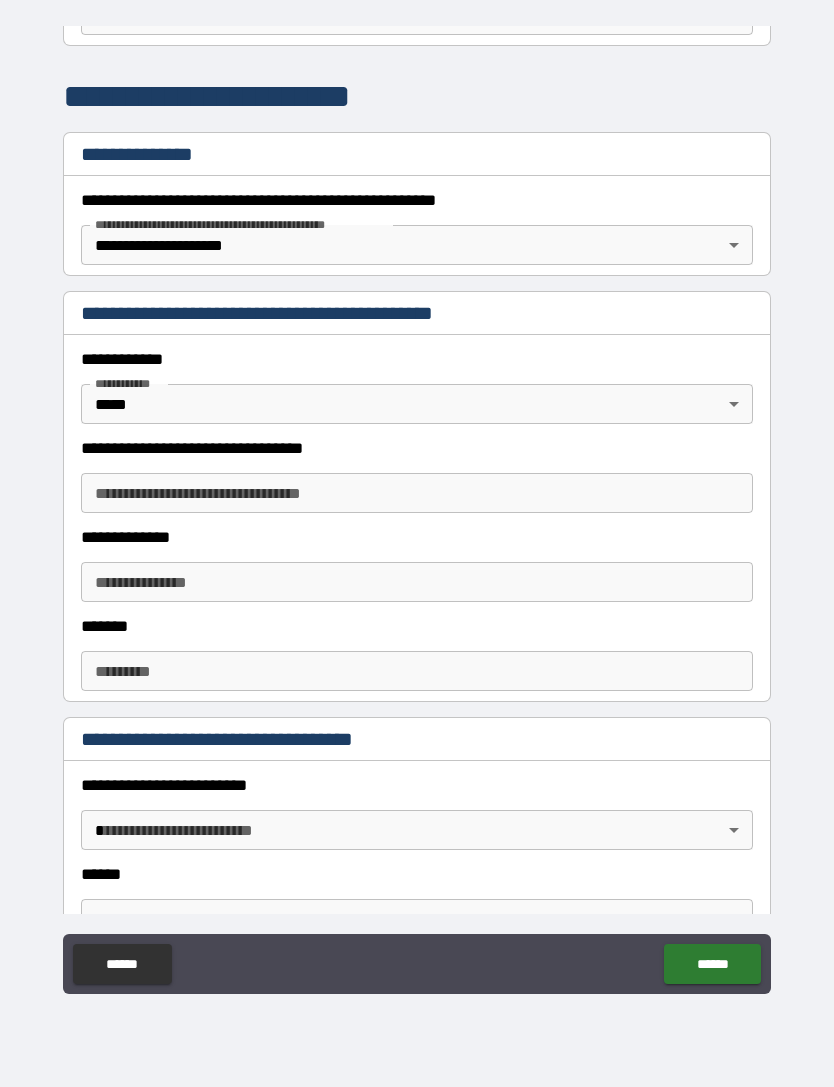 click on "**********" at bounding box center [417, 511] 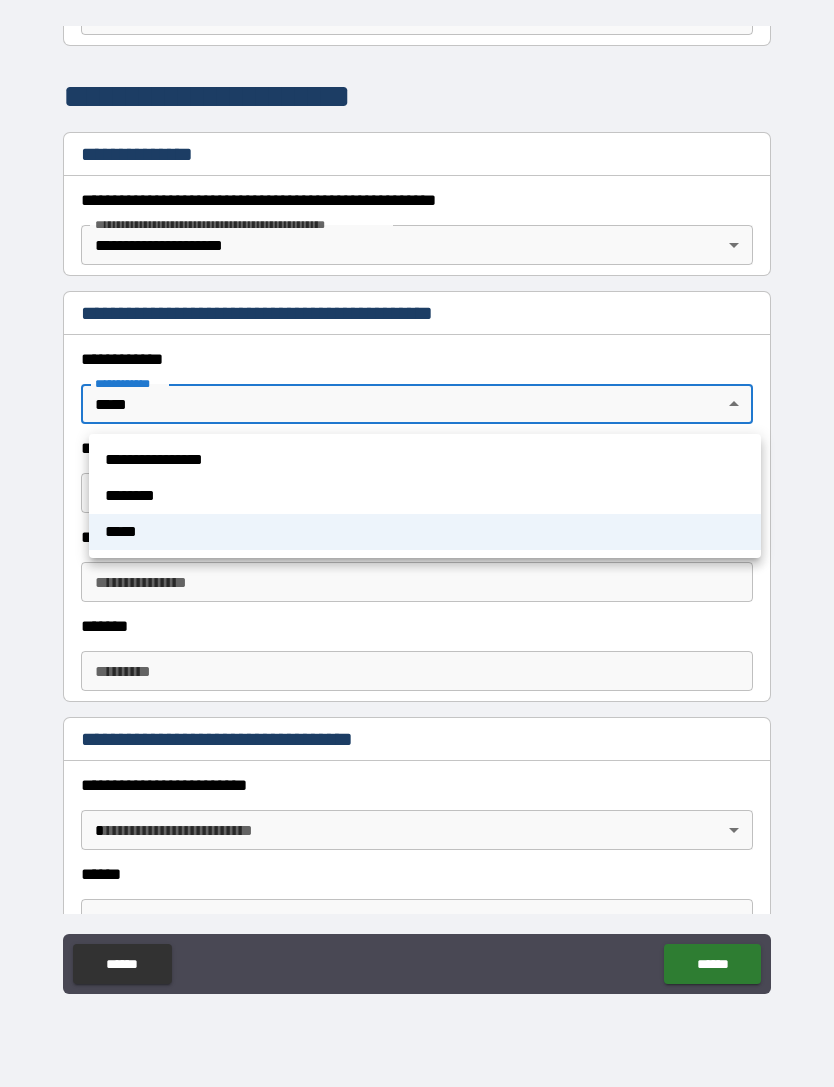 click at bounding box center [417, 543] 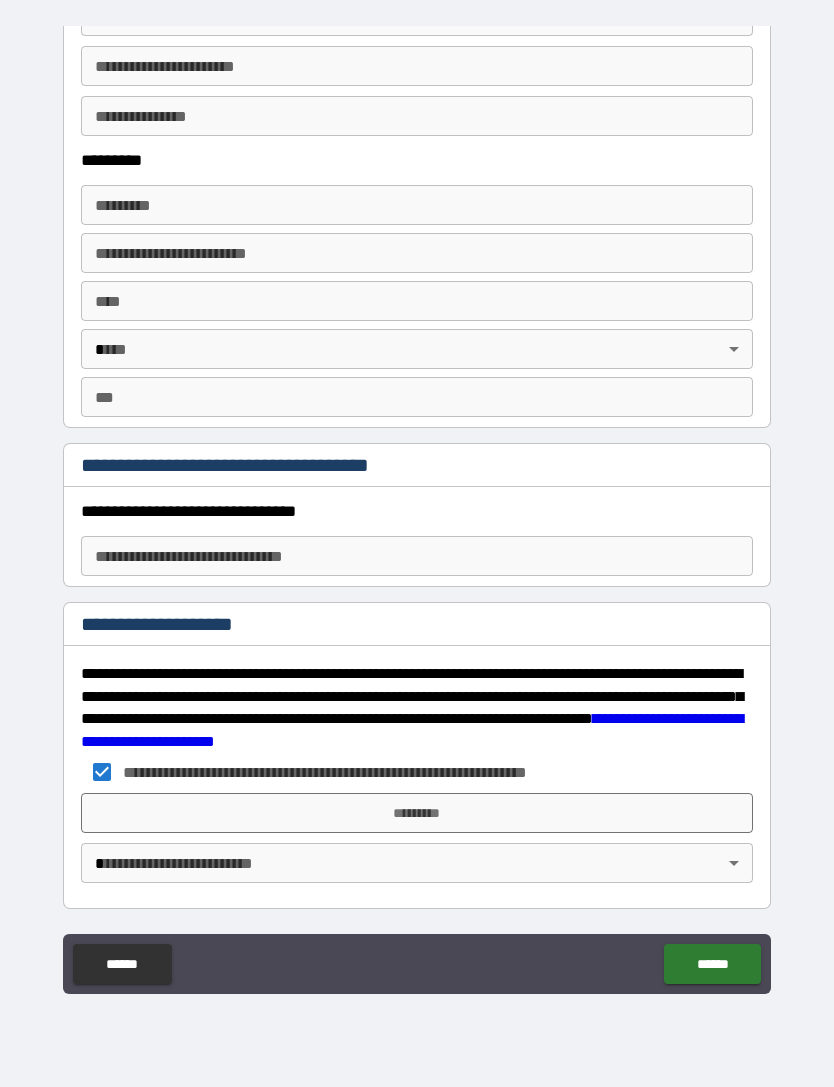 scroll, scrollTop: 2648, scrollLeft: 0, axis: vertical 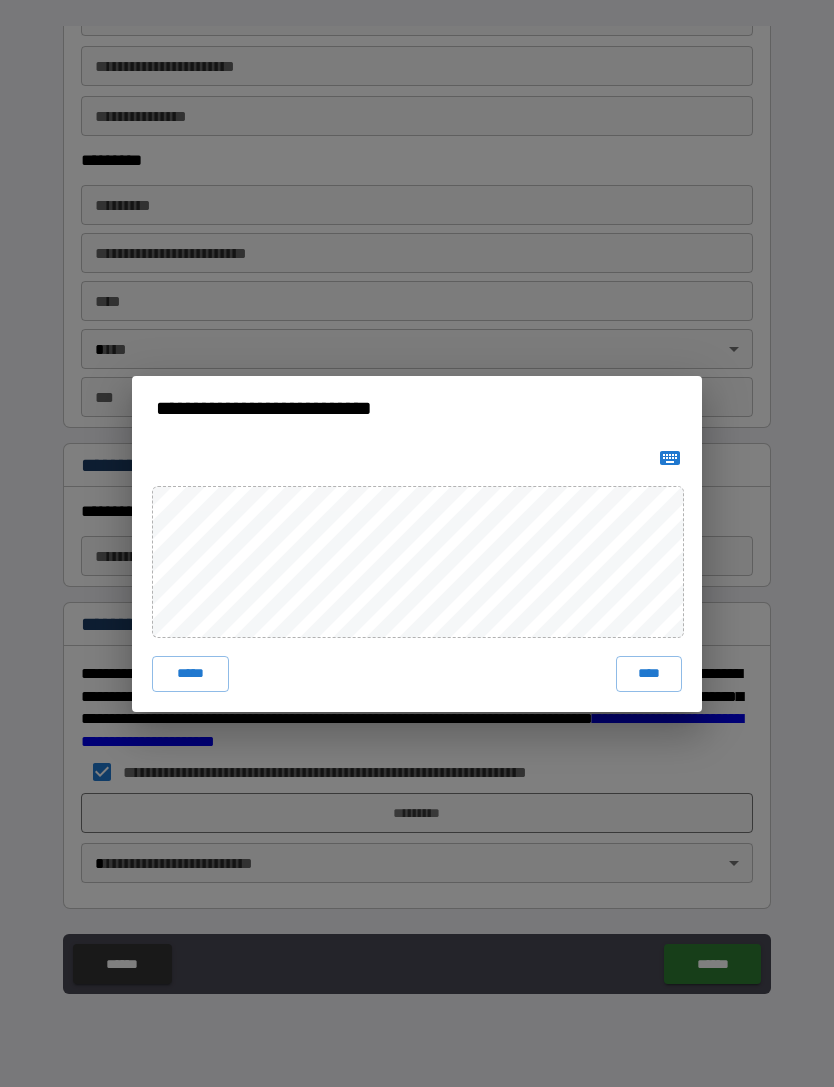click on "****" at bounding box center [649, 674] 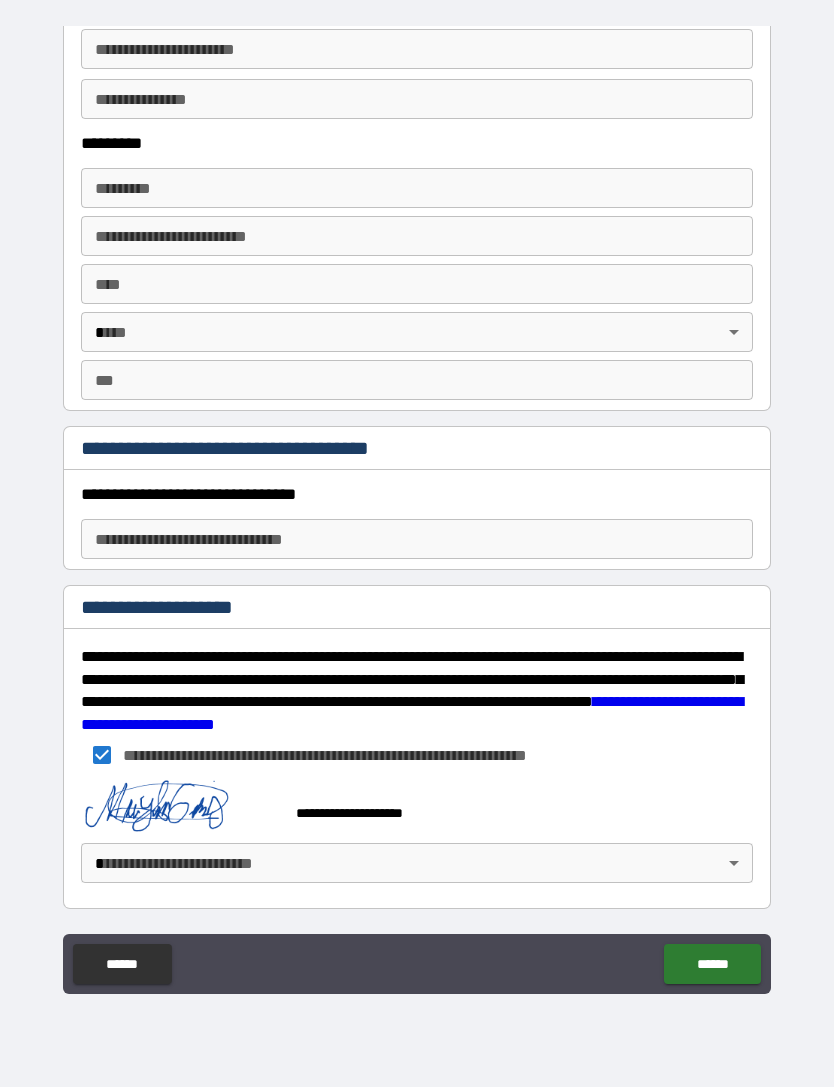 scroll, scrollTop: 2665, scrollLeft: 0, axis: vertical 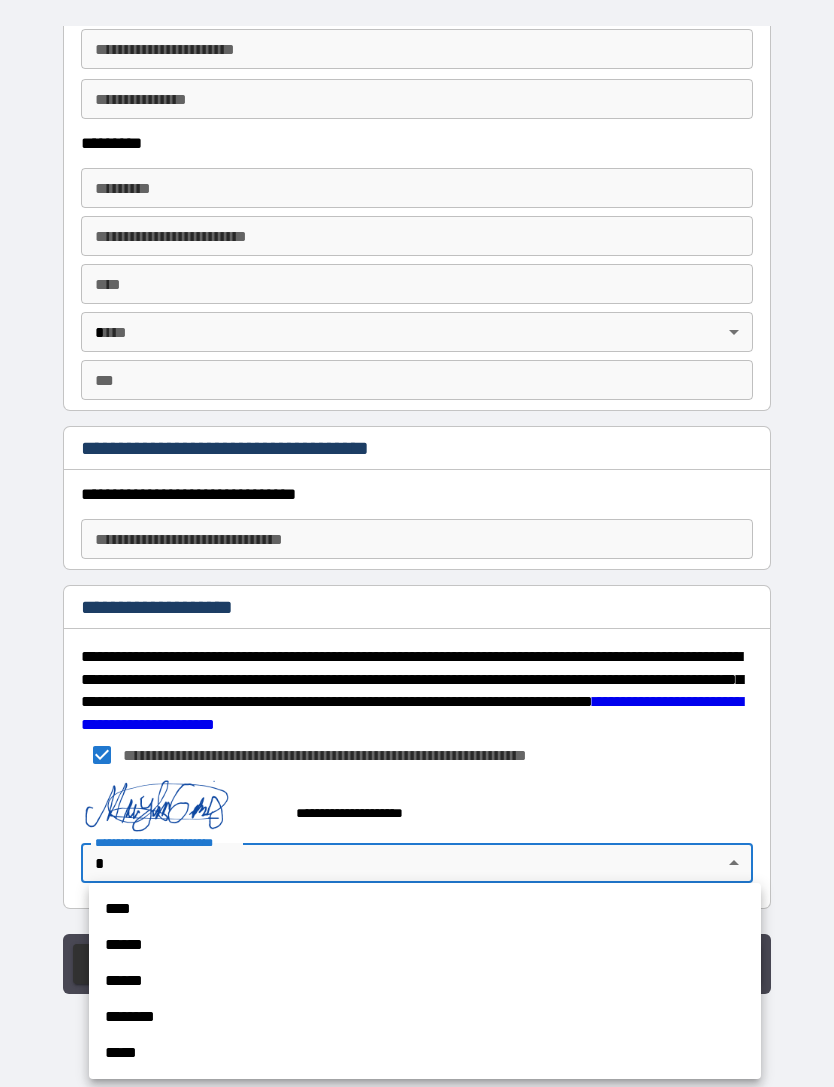 click on "******" at bounding box center [425, 945] 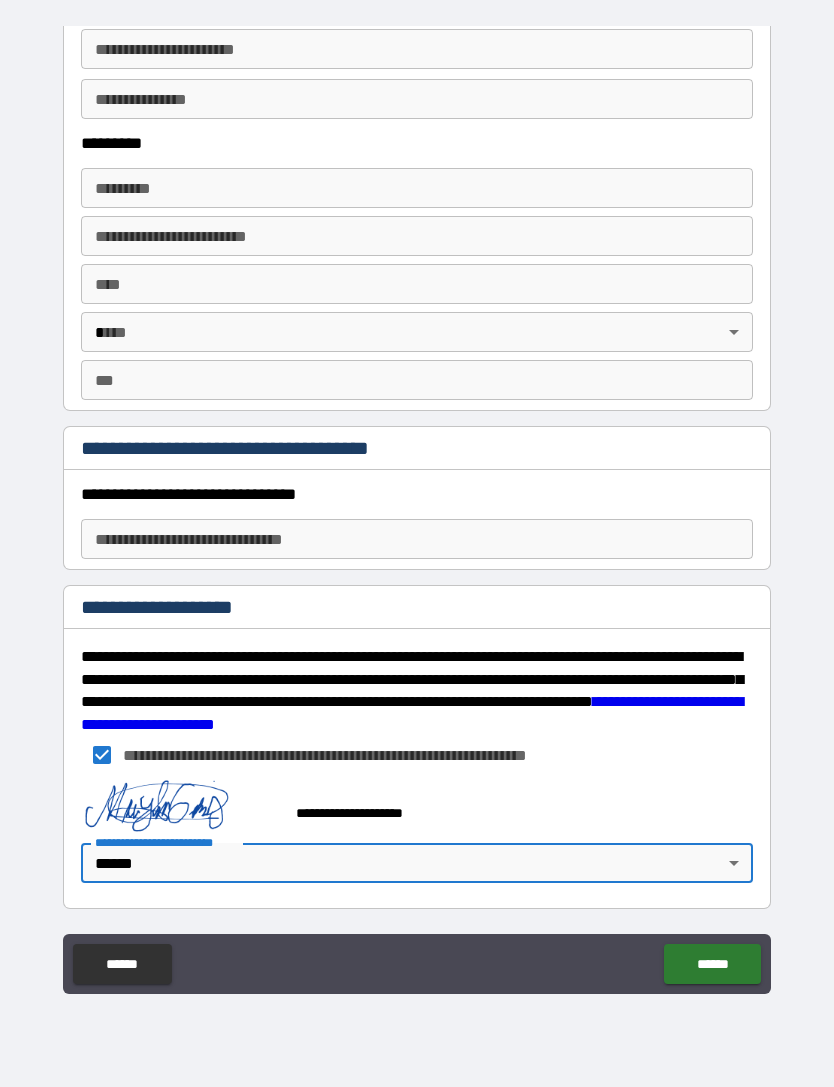 click on "******" at bounding box center [712, 964] 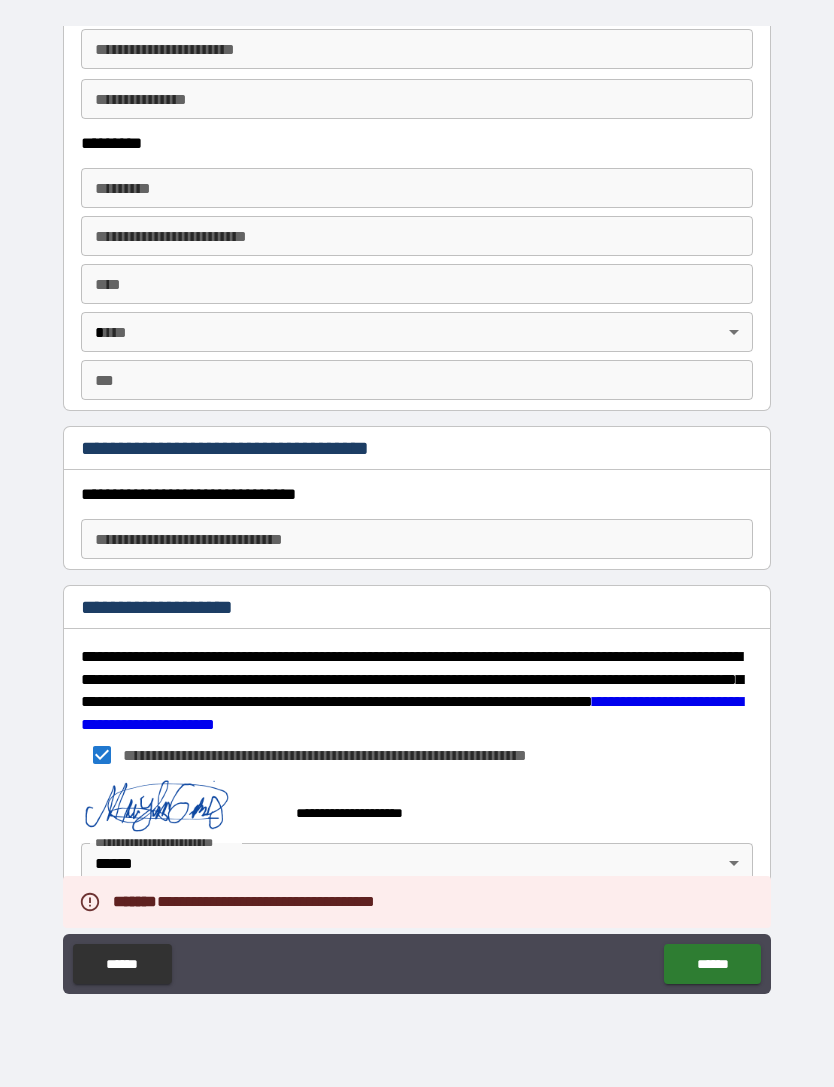 click on "******" at bounding box center (712, 964) 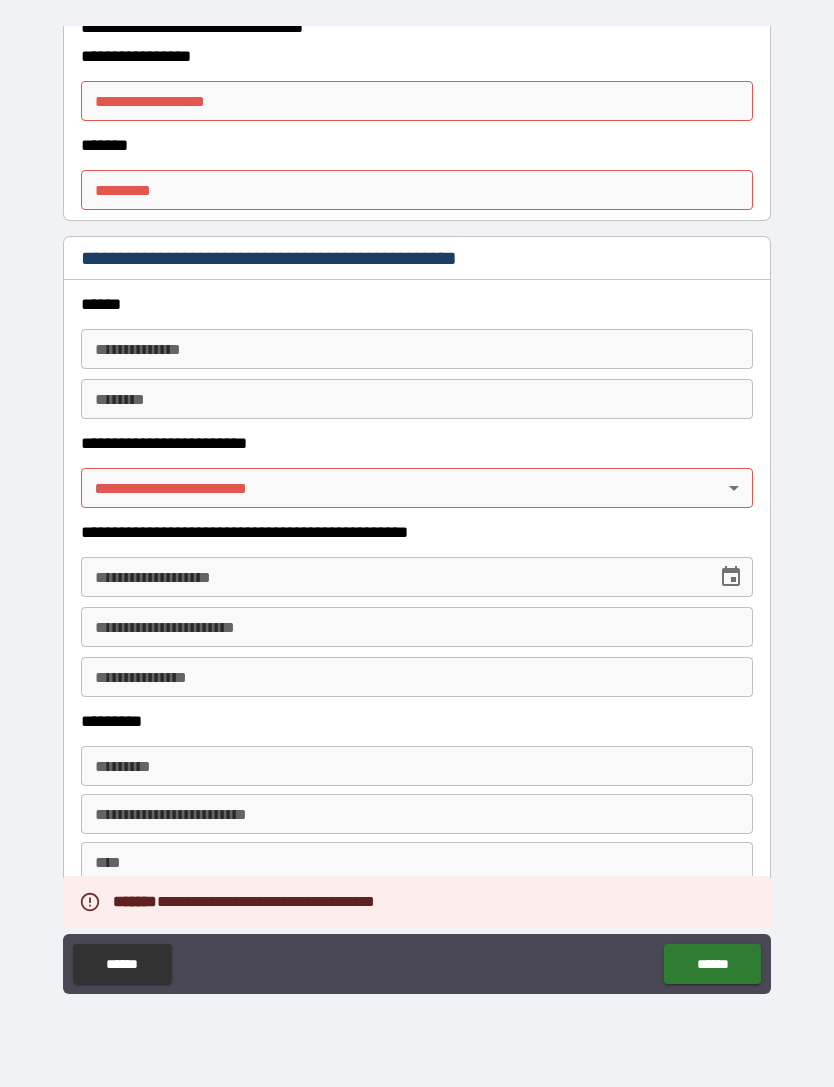 scroll, scrollTop: 2083, scrollLeft: 0, axis: vertical 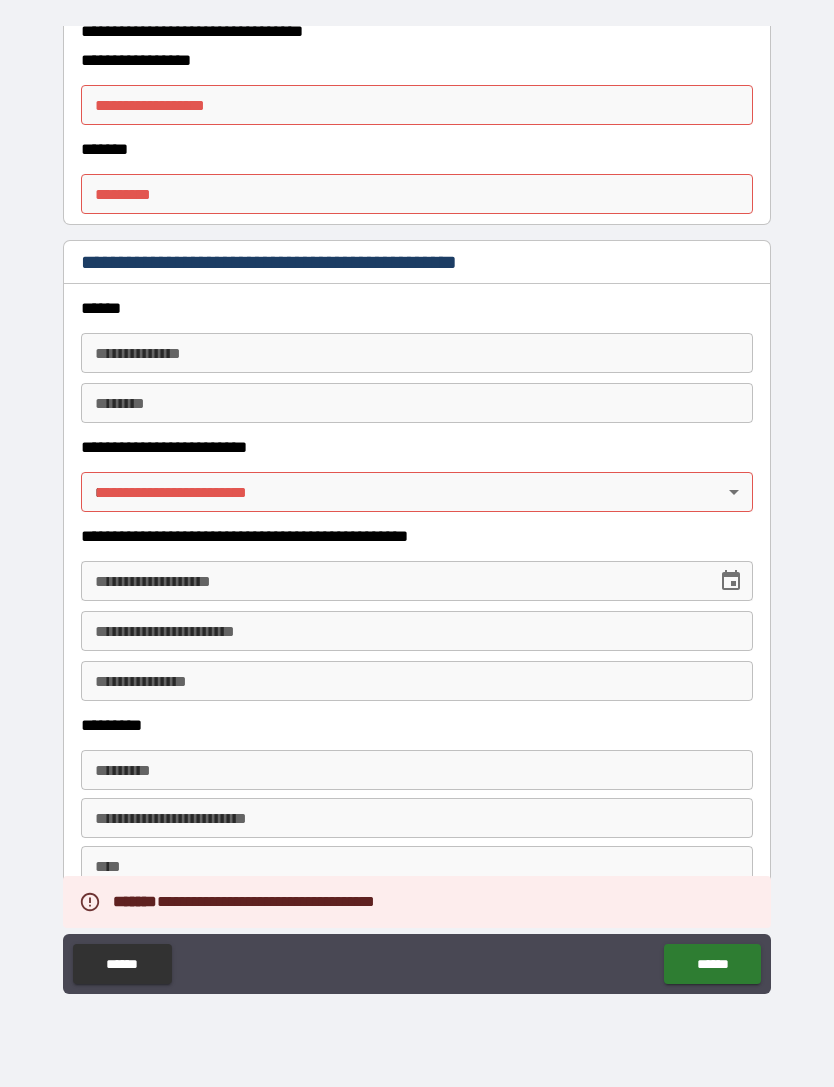 click on "**********" at bounding box center (417, 511) 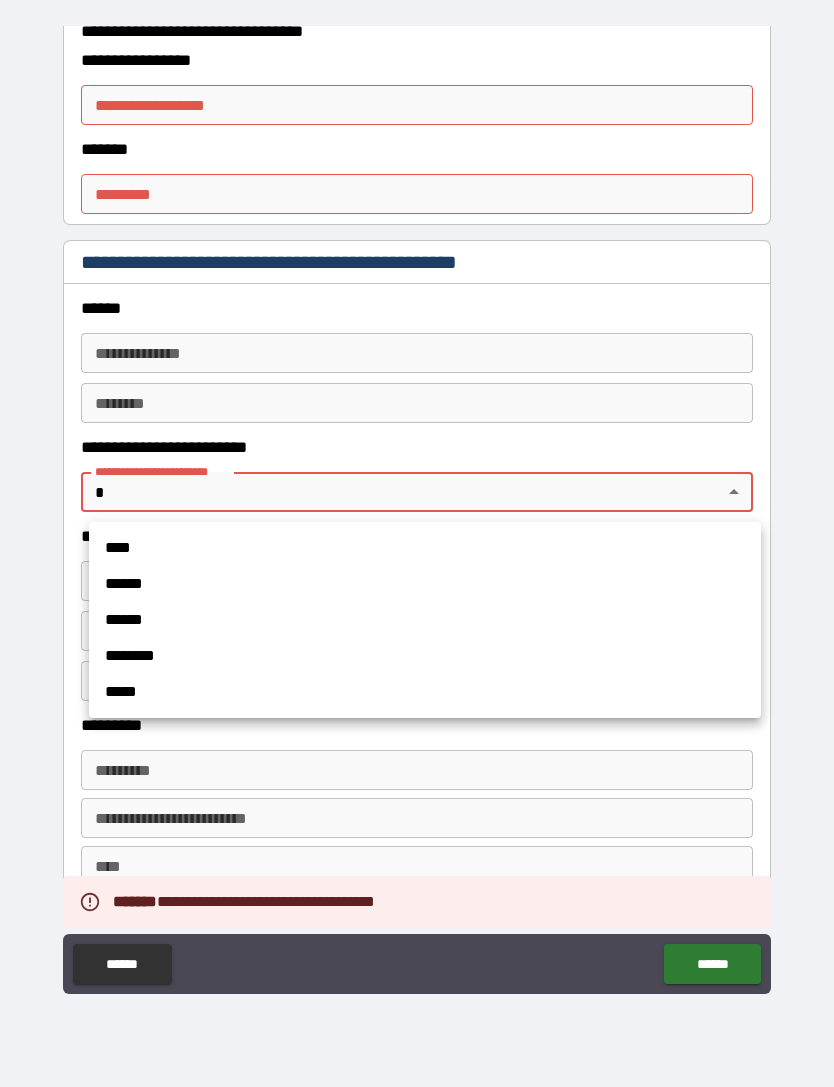 click on "******" at bounding box center (425, 584) 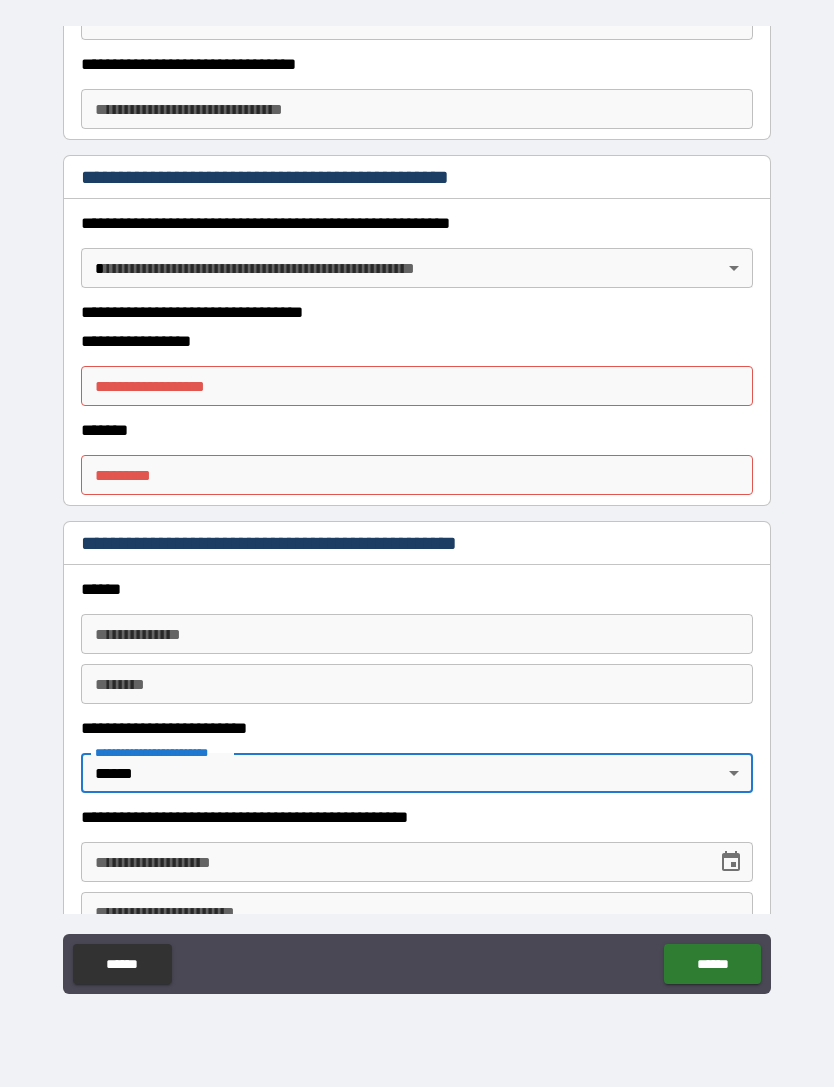 scroll, scrollTop: 1801, scrollLeft: 0, axis: vertical 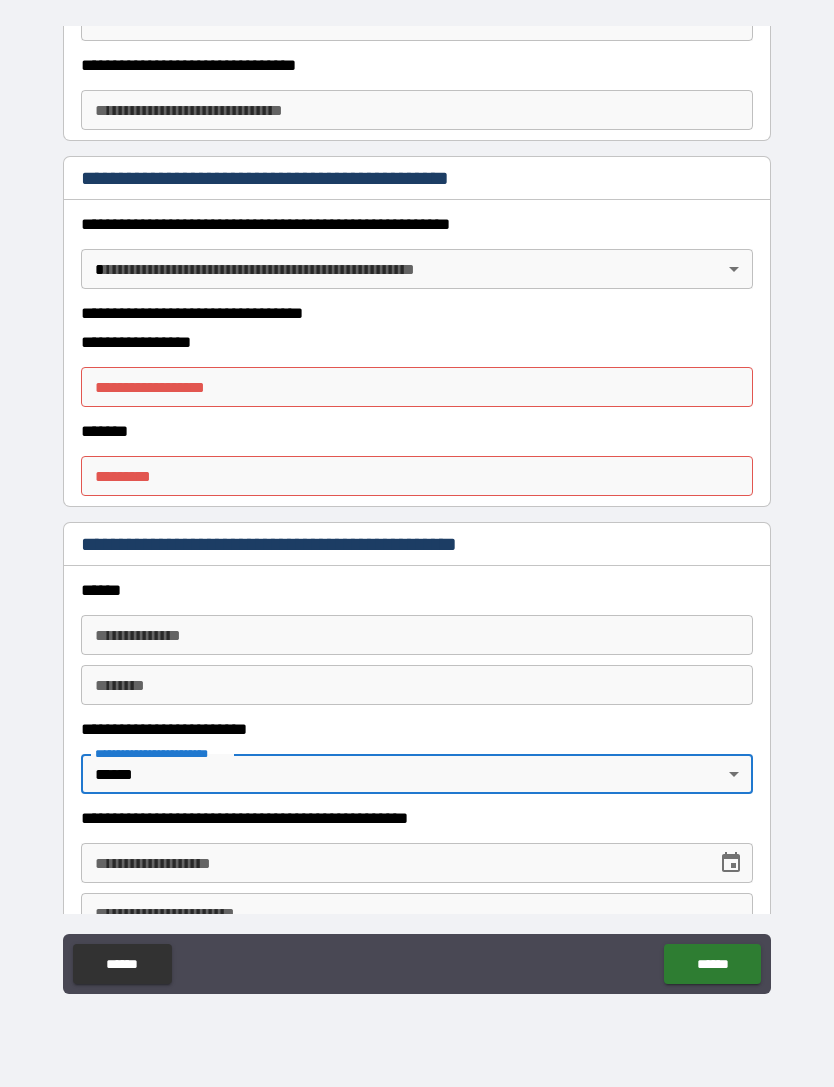 click on "**********" at bounding box center (417, 387) 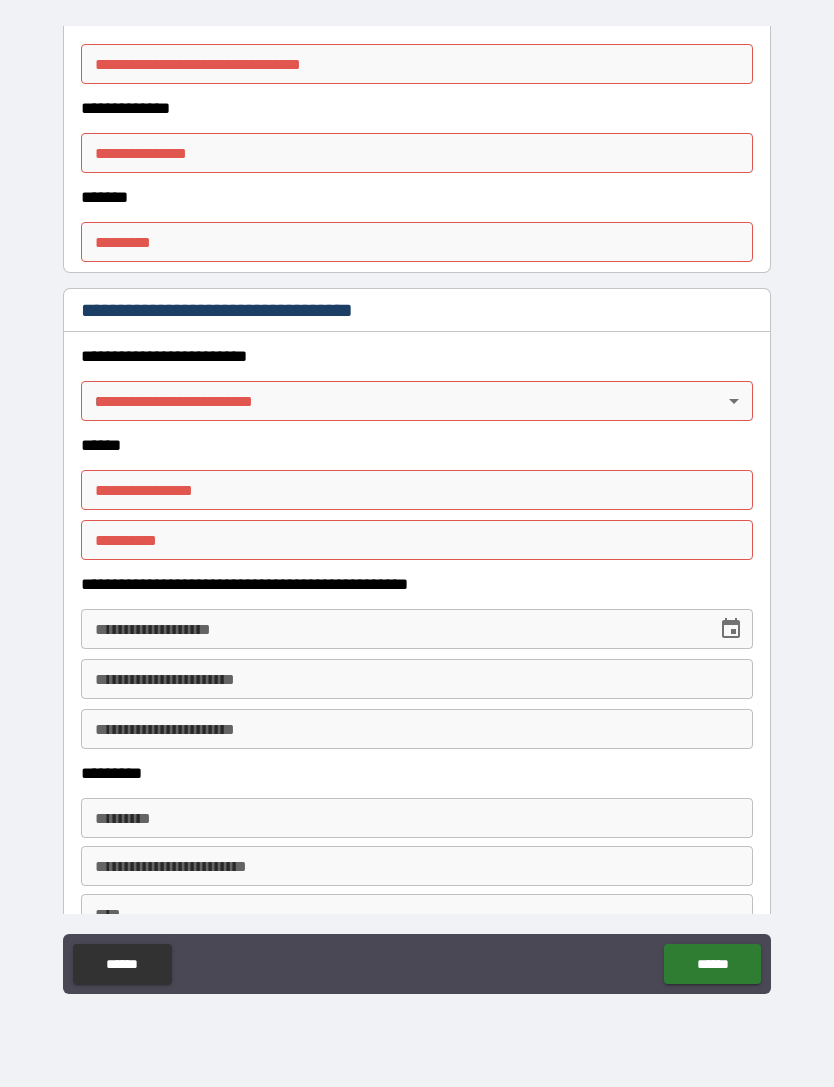 scroll, scrollTop: 655, scrollLeft: 0, axis: vertical 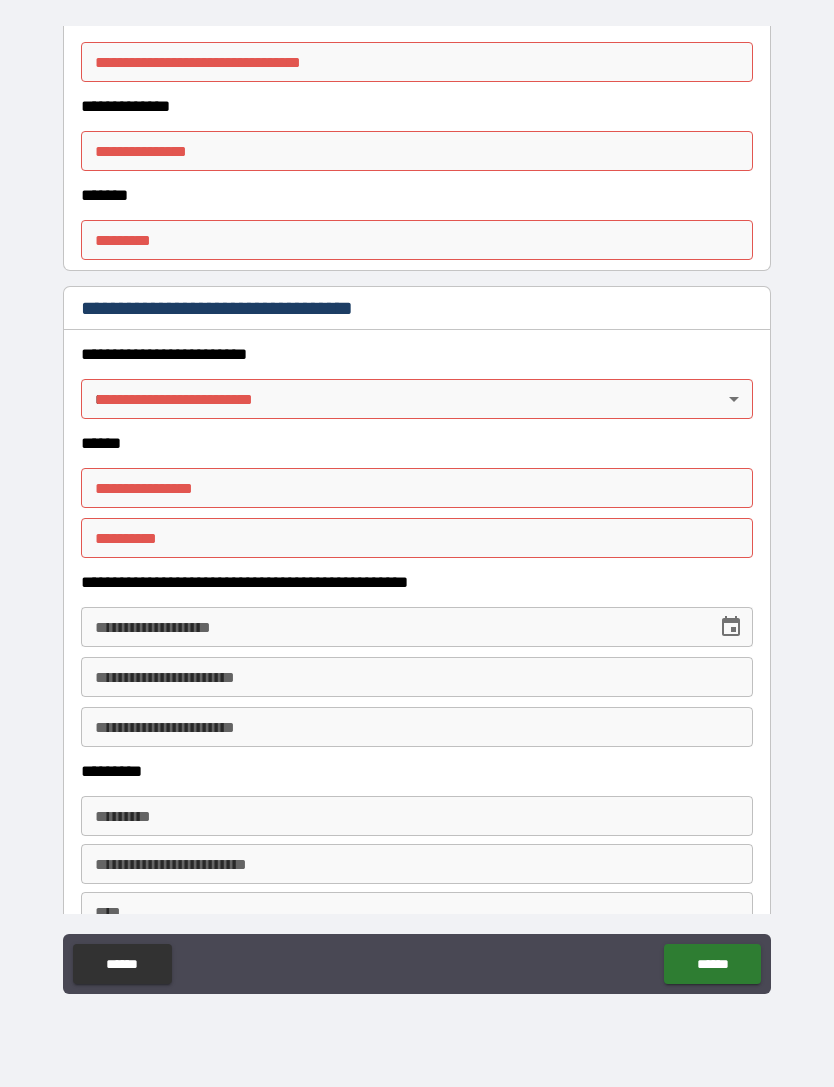 click on "**********" at bounding box center (417, 511) 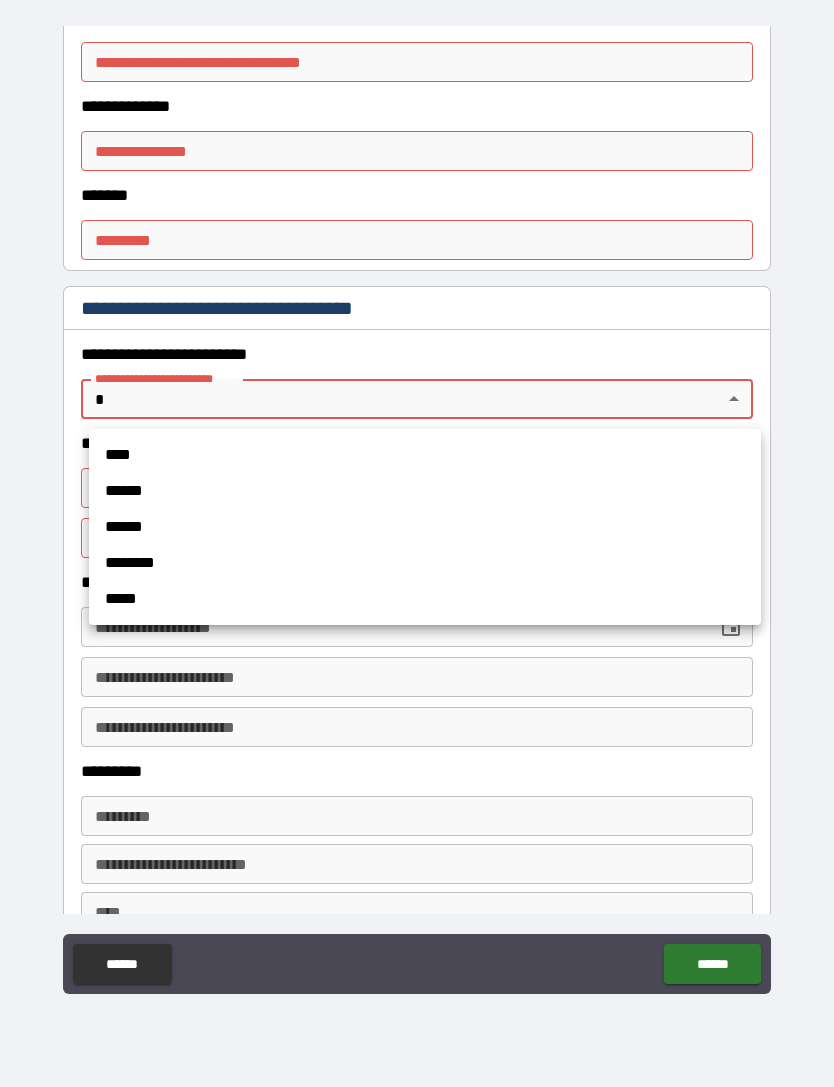 click on "******" at bounding box center (425, 491) 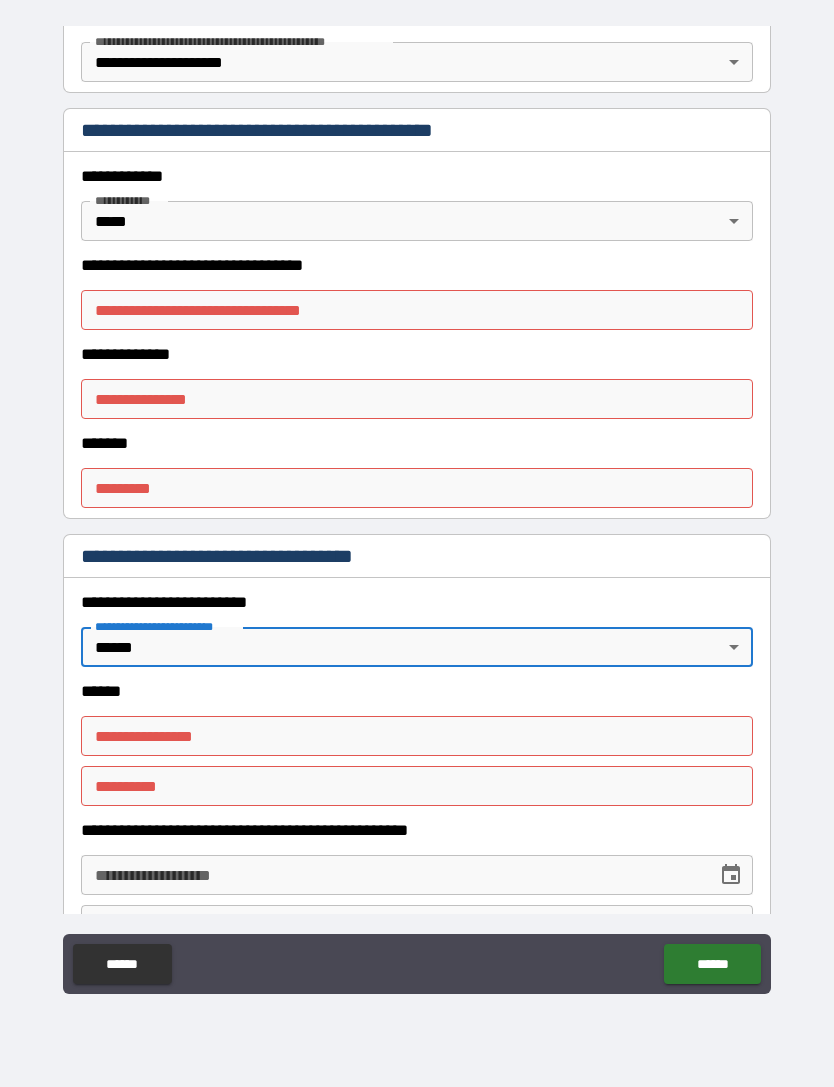 scroll, scrollTop: 401, scrollLeft: 0, axis: vertical 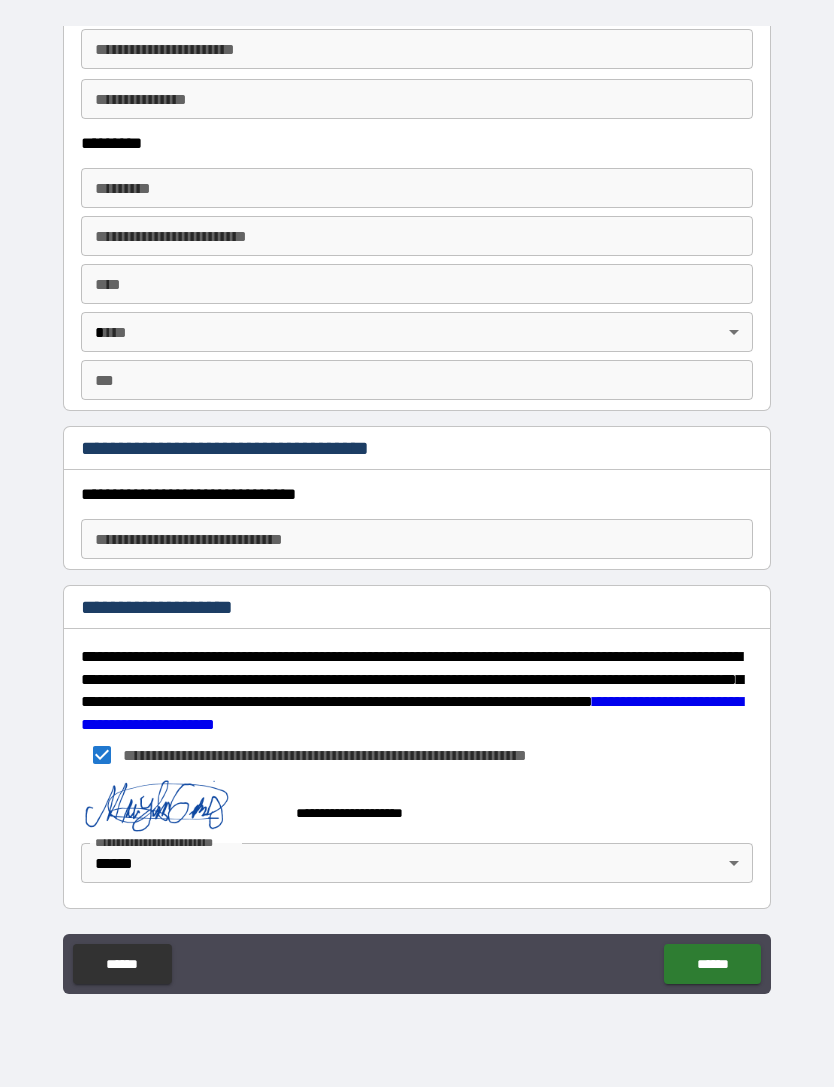 click on "******" at bounding box center (712, 964) 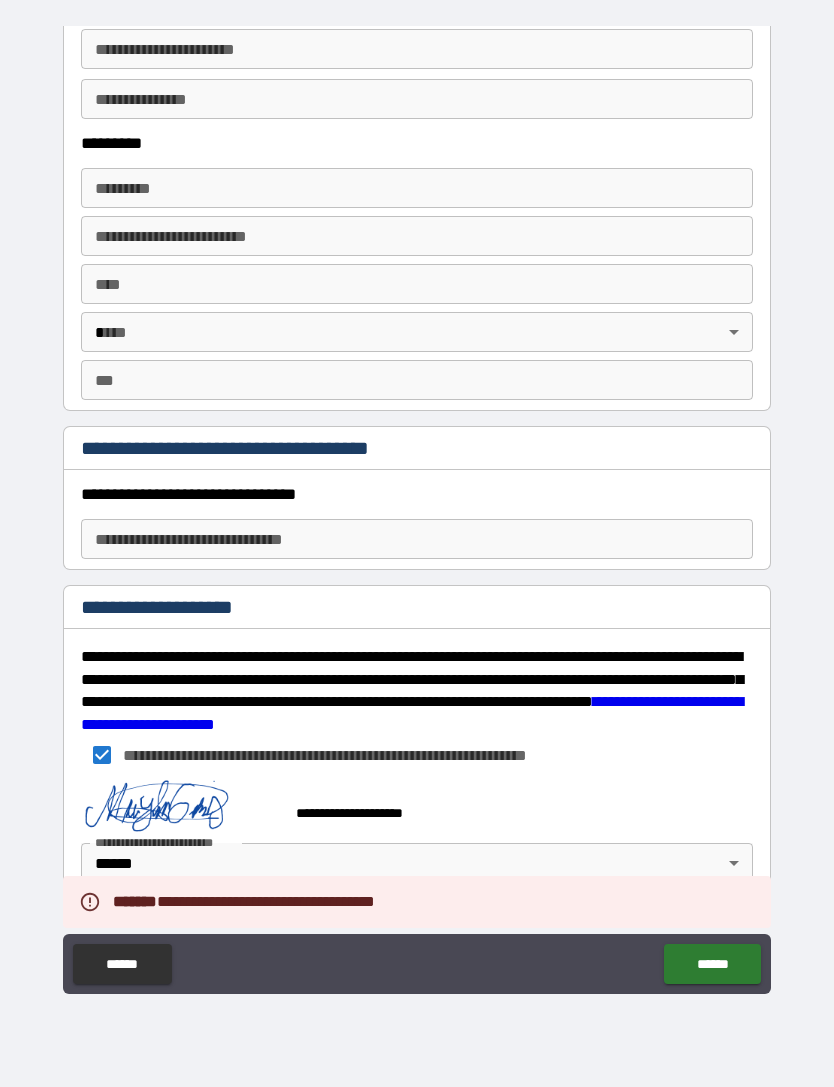 scroll, scrollTop: 2665, scrollLeft: 0, axis: vertical 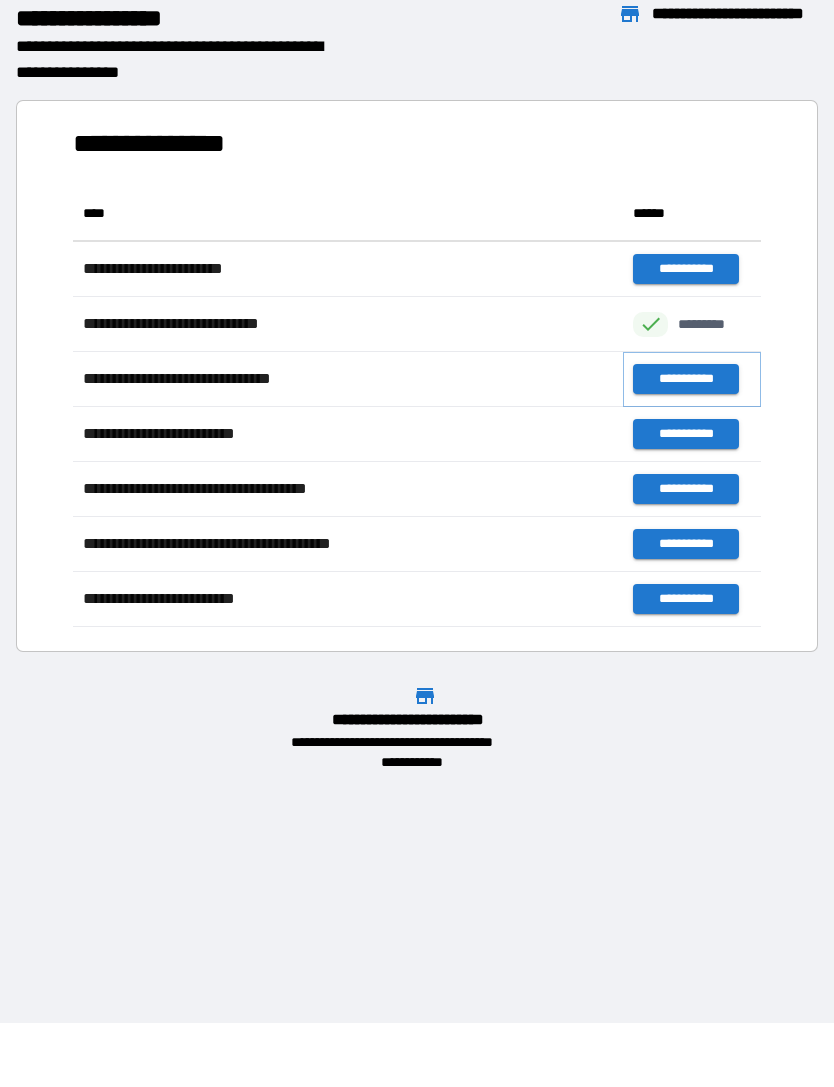 click on "**********" at bounding box center (685, 379) 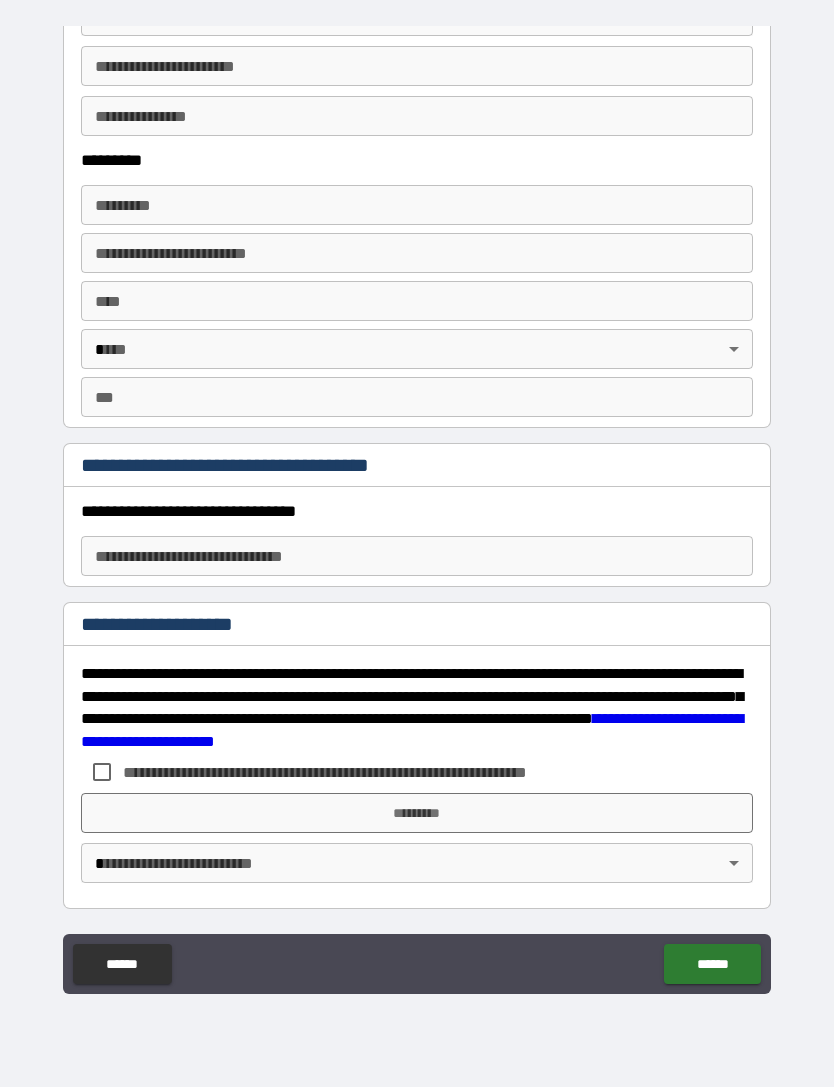 scroll, scrollTop: 2648, scrollLeft: 0, axis: vertical 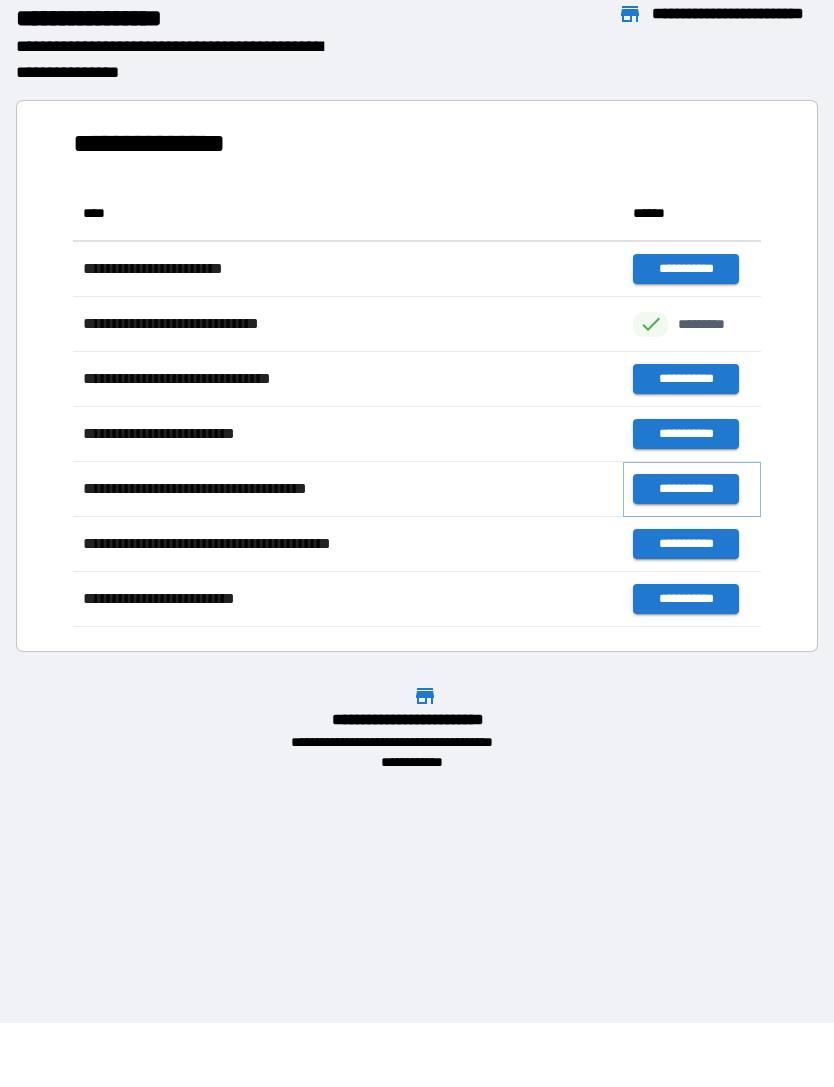 click on "**********" at bounding box center (685, 489) 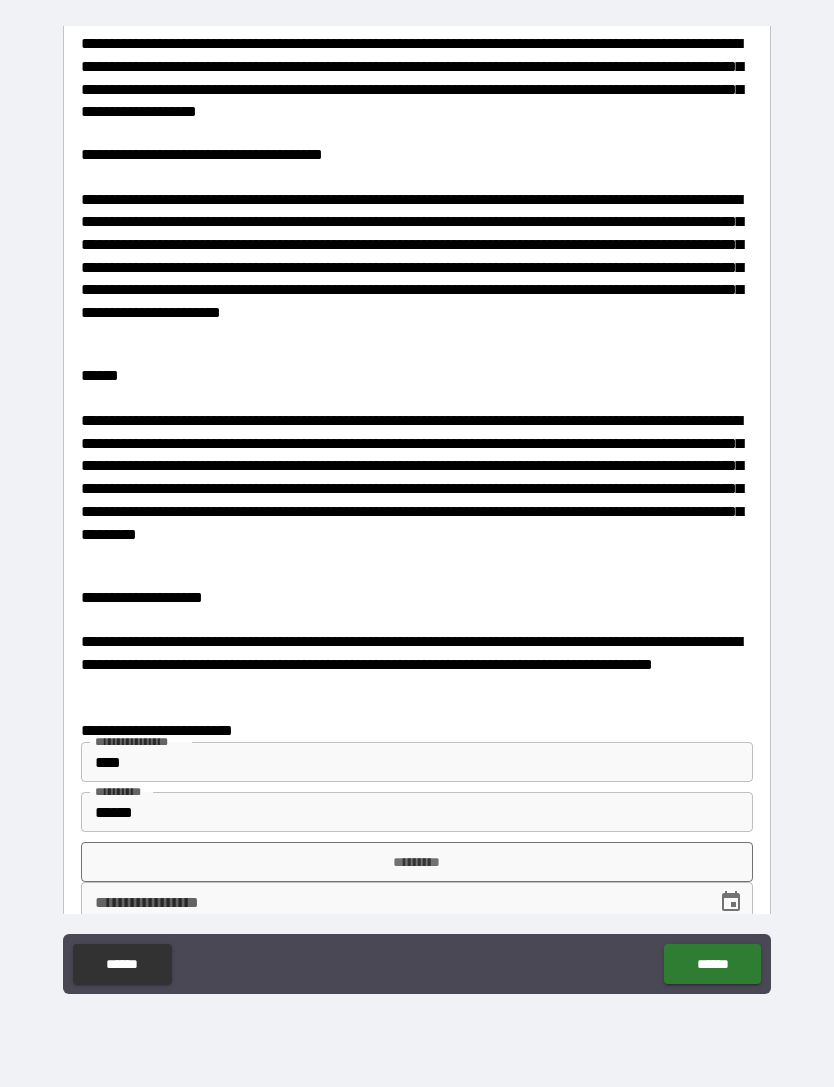 scroll, scrollTop: 3664, scrollLeft: 0, axis: vertical 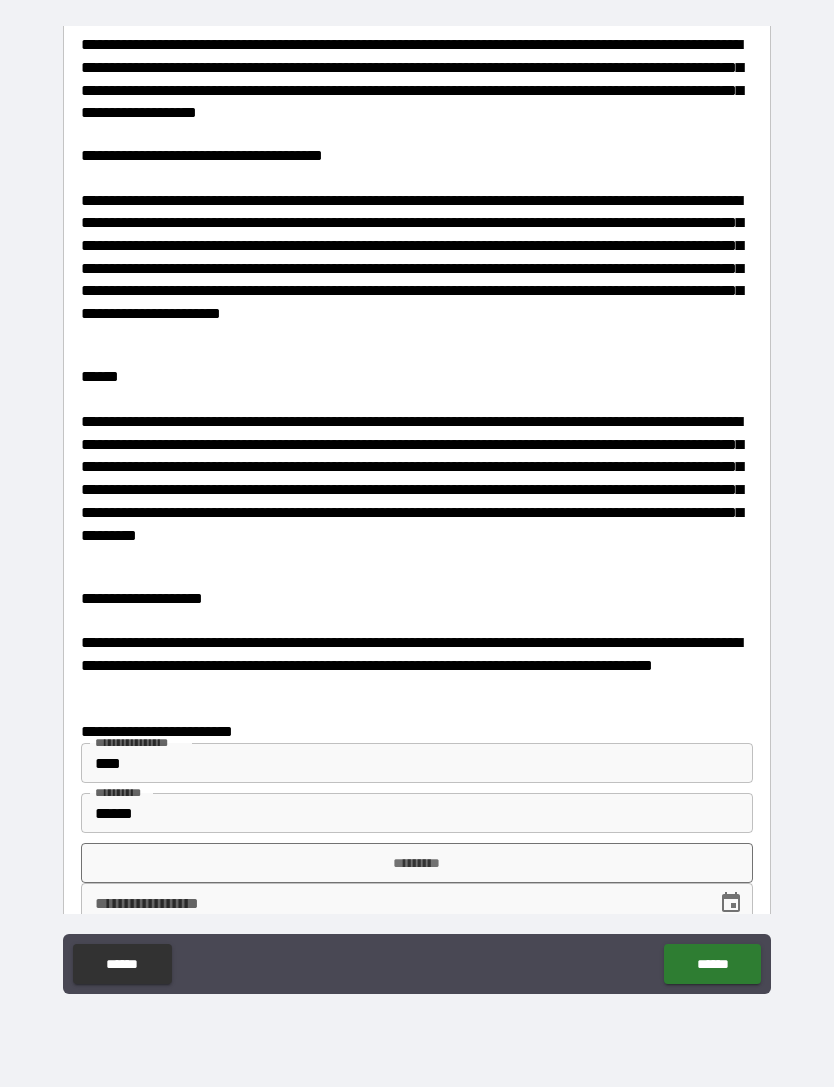 click on "*********" at bounding box center [417, 863] 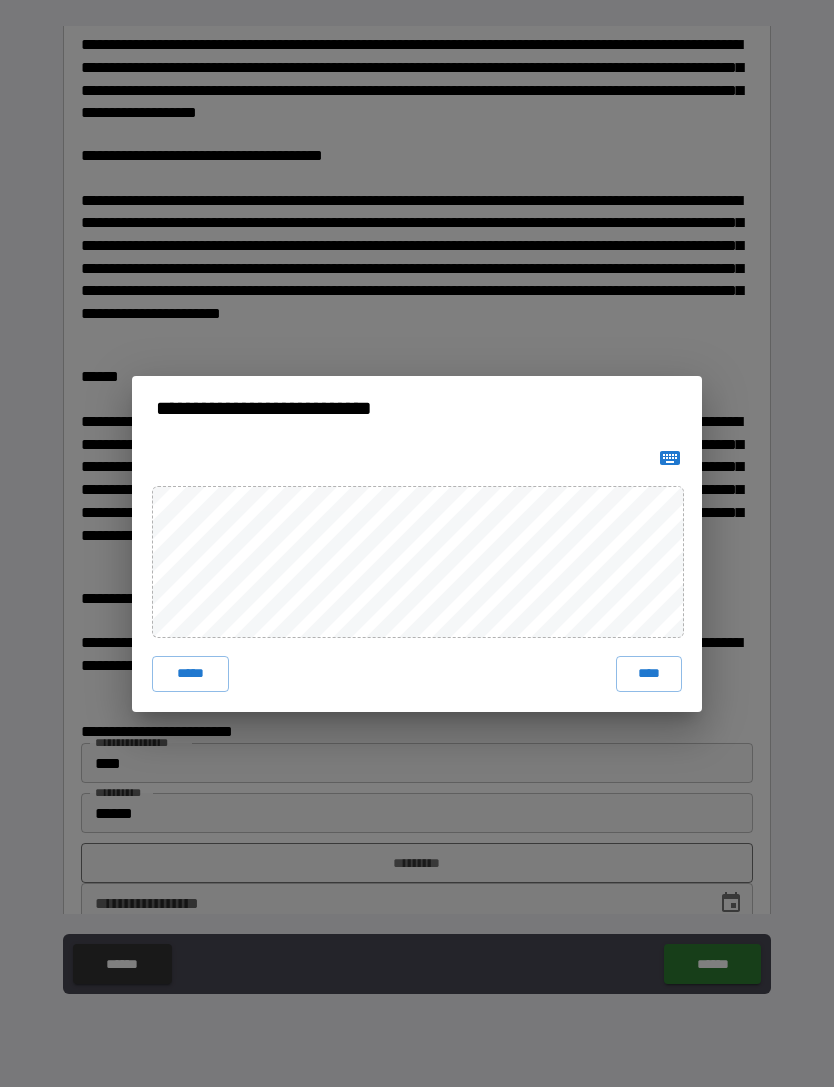 click on "****" at bounding box center (649, 674) 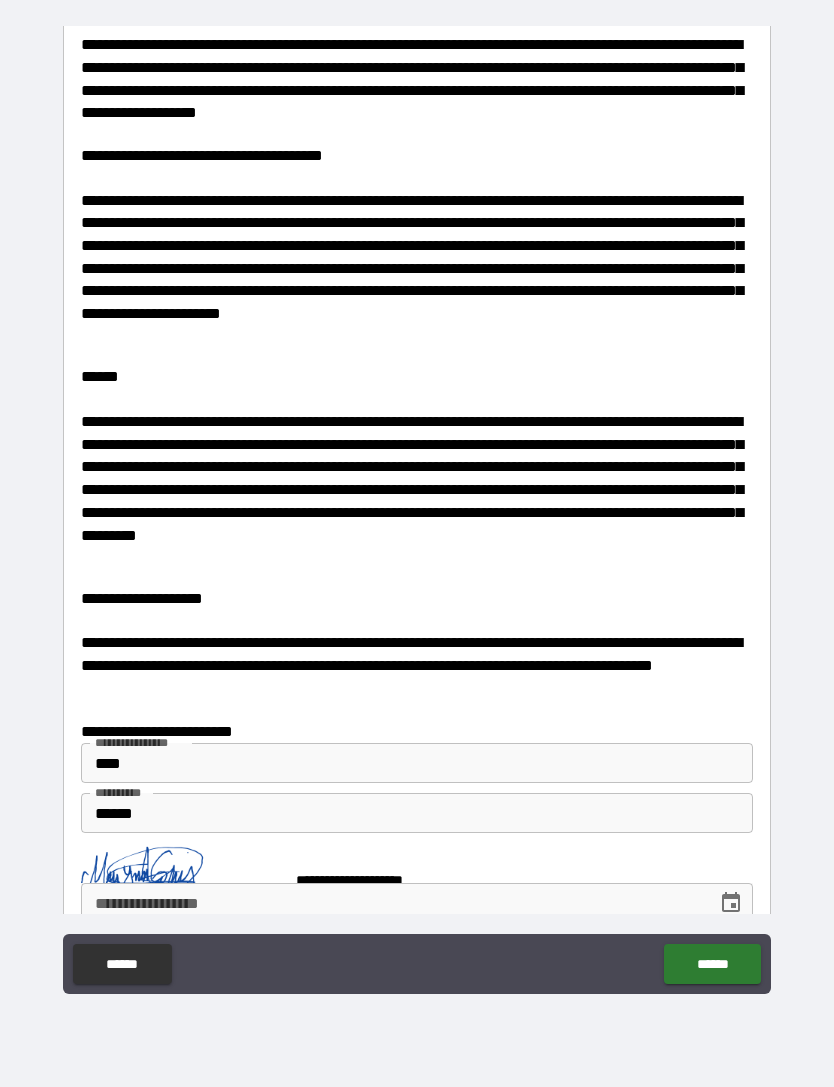 scroll, scrollTop: 3654, scrollLeft: 0, axis: vertical 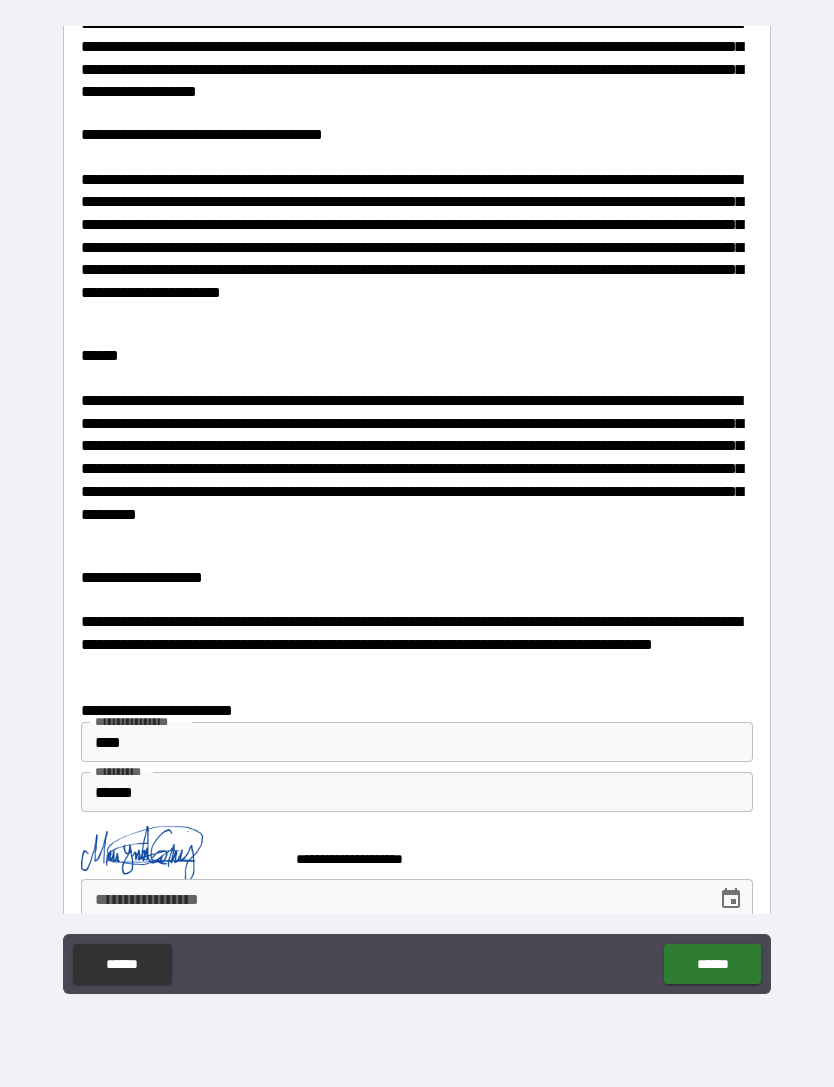 click on "******" at bounding box center [712, 964] 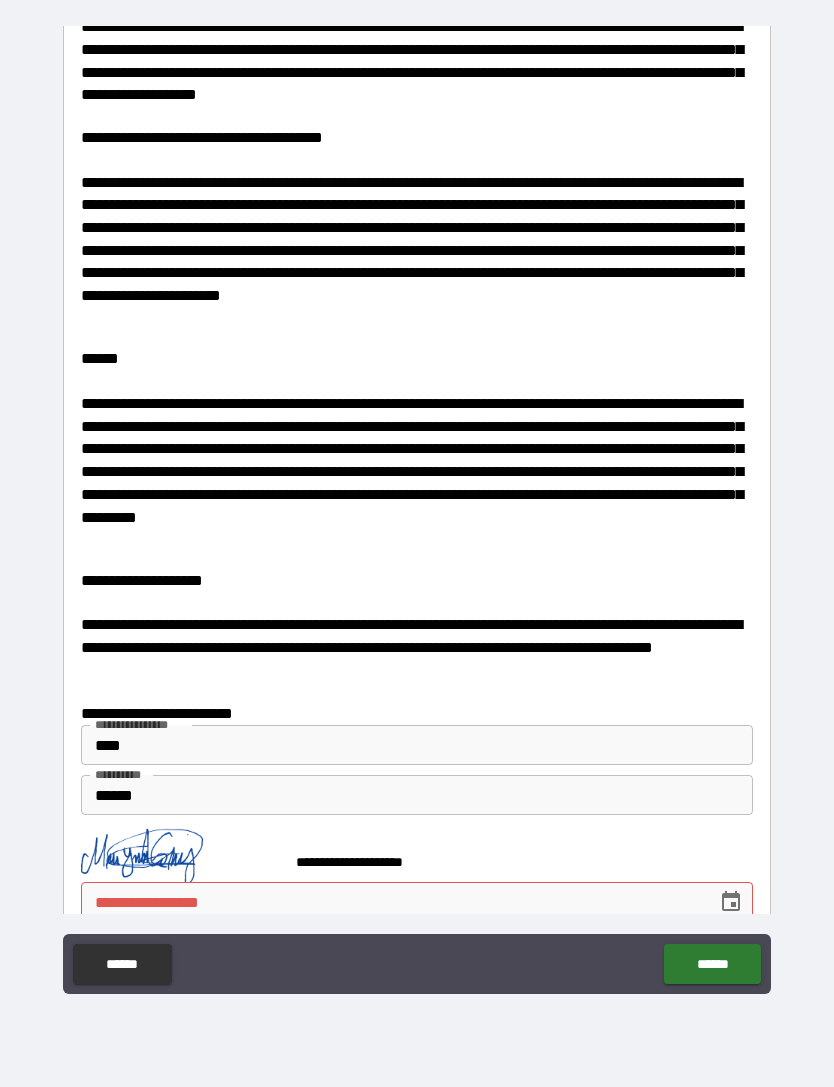 scroll, scrollTop: 3681, scrollLeft: 0, axis: vertical 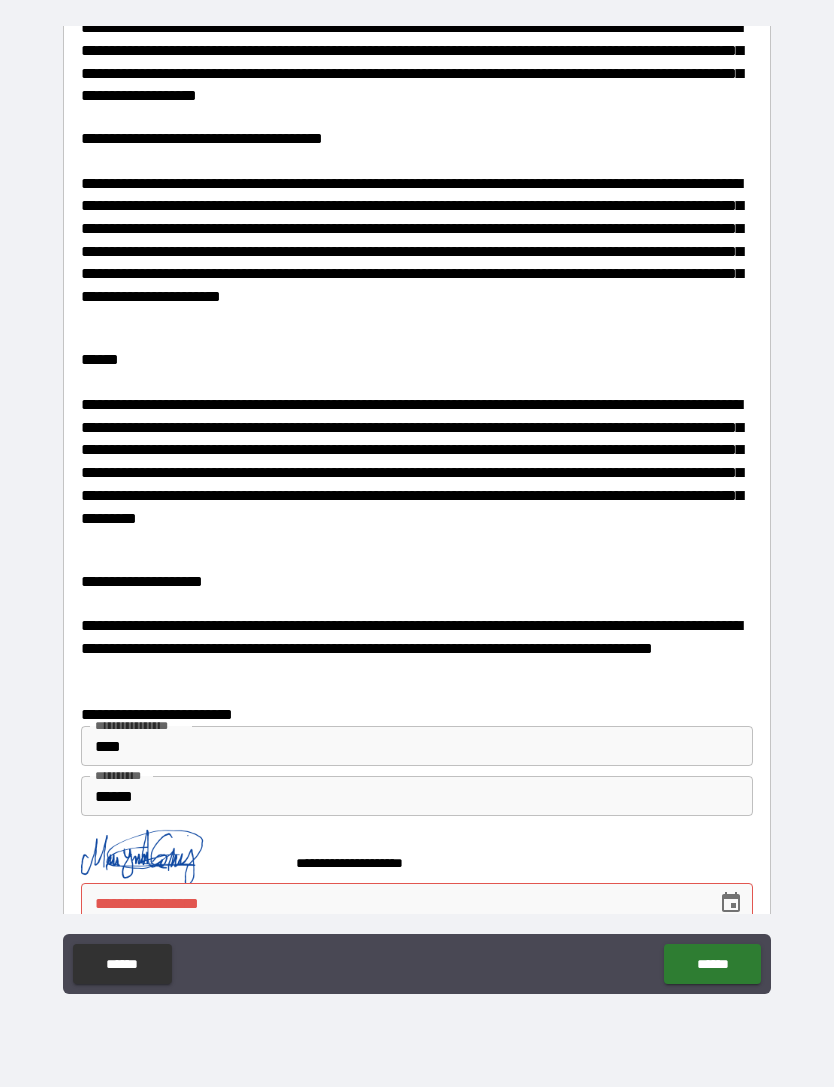 click on "**********" at bounding box center [392, 903] 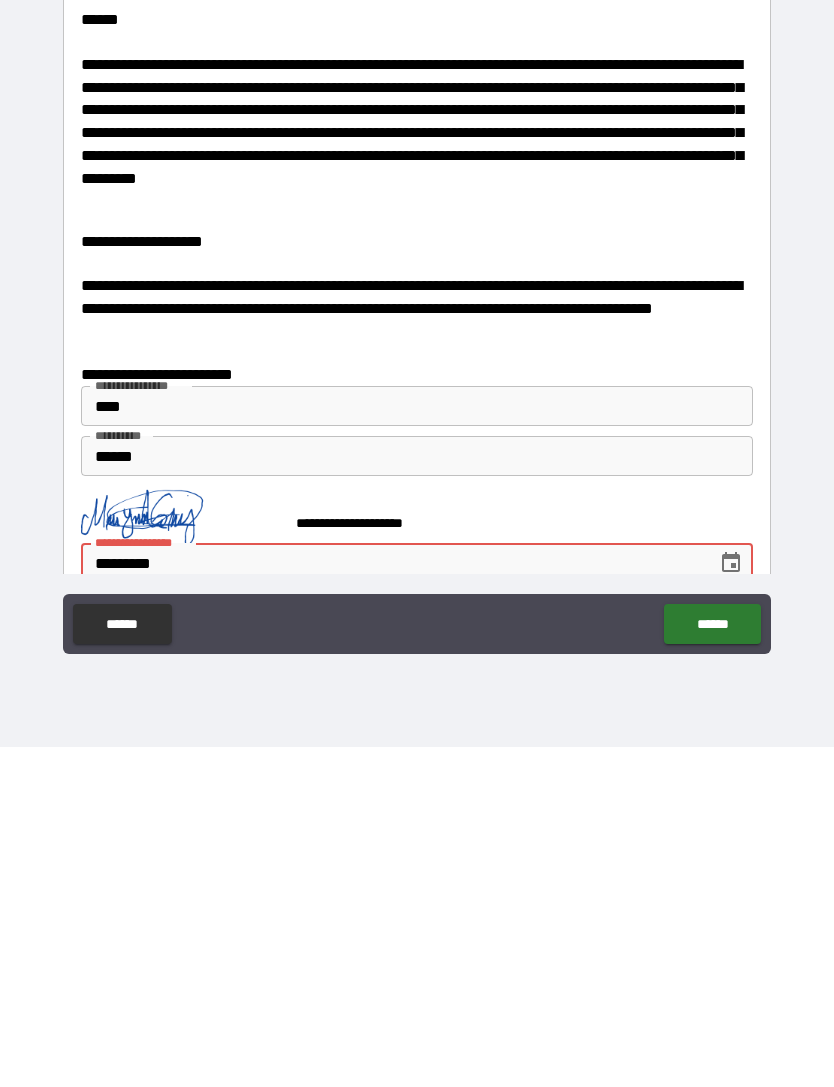 type on "**********" 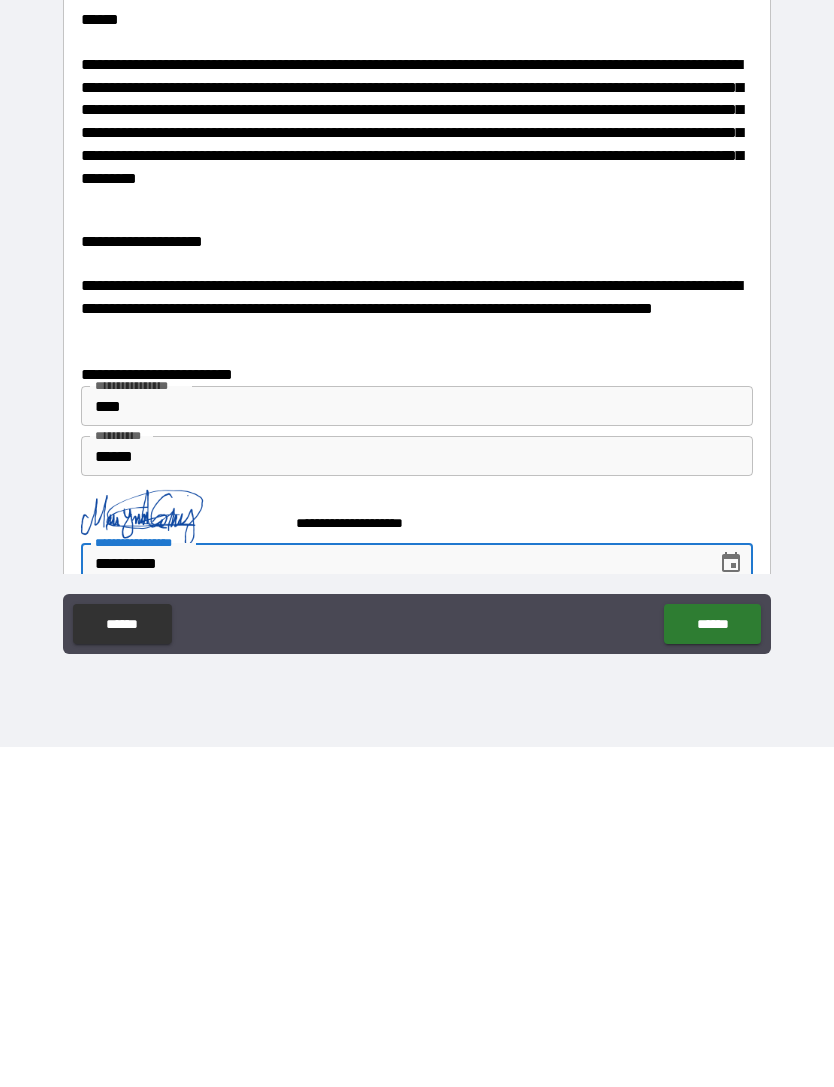 click on "******" at bounding box center [712, 964] 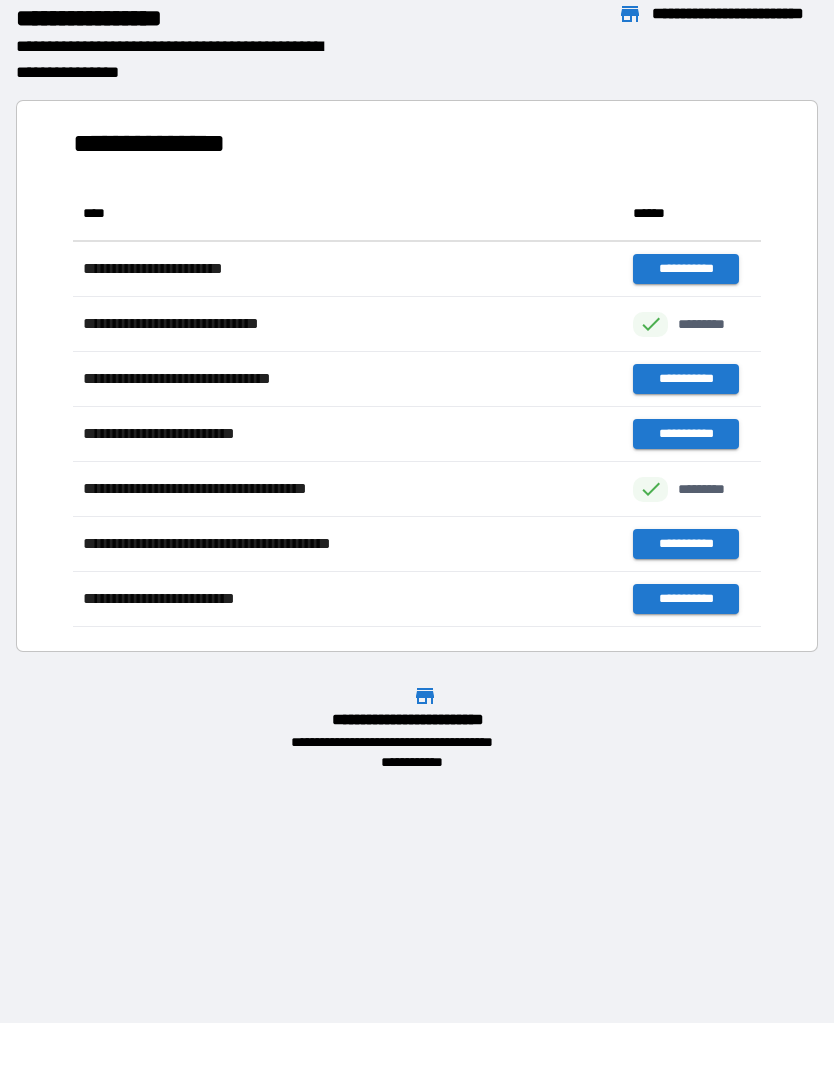 scroll, scrollTop: 1, scrollLeft: 1, axis: both 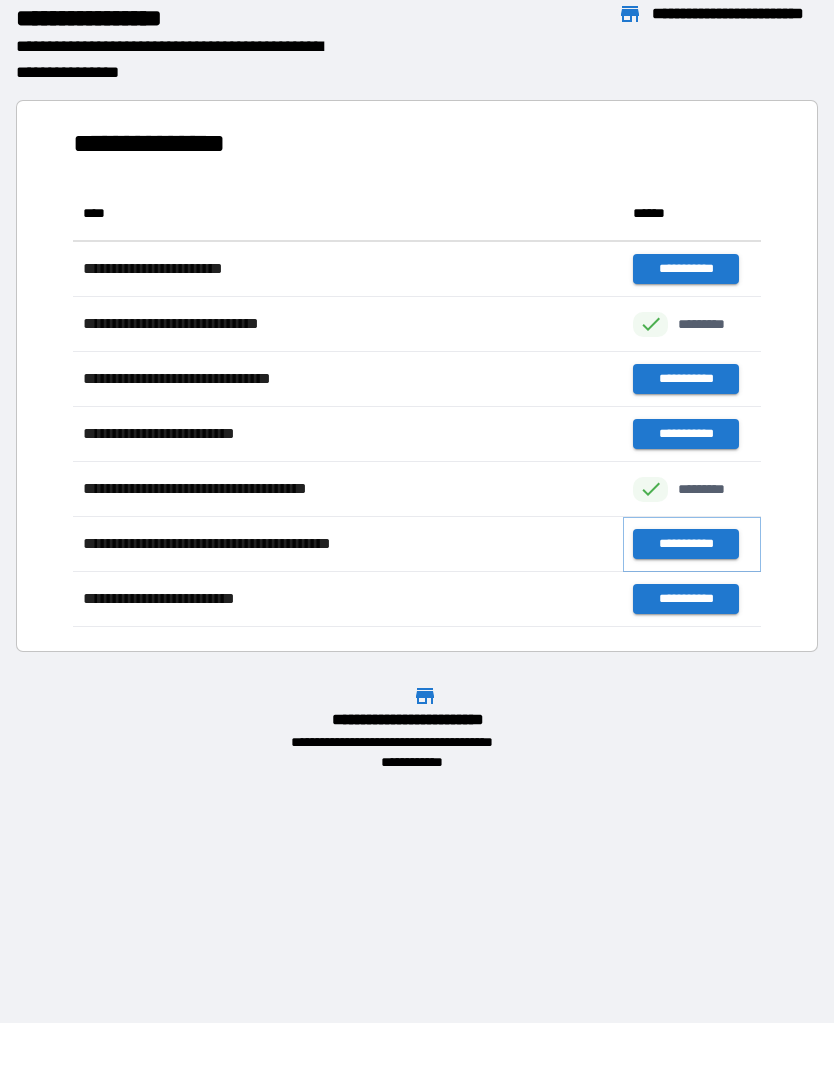 click on "**********" at bounding box center (685, 544) 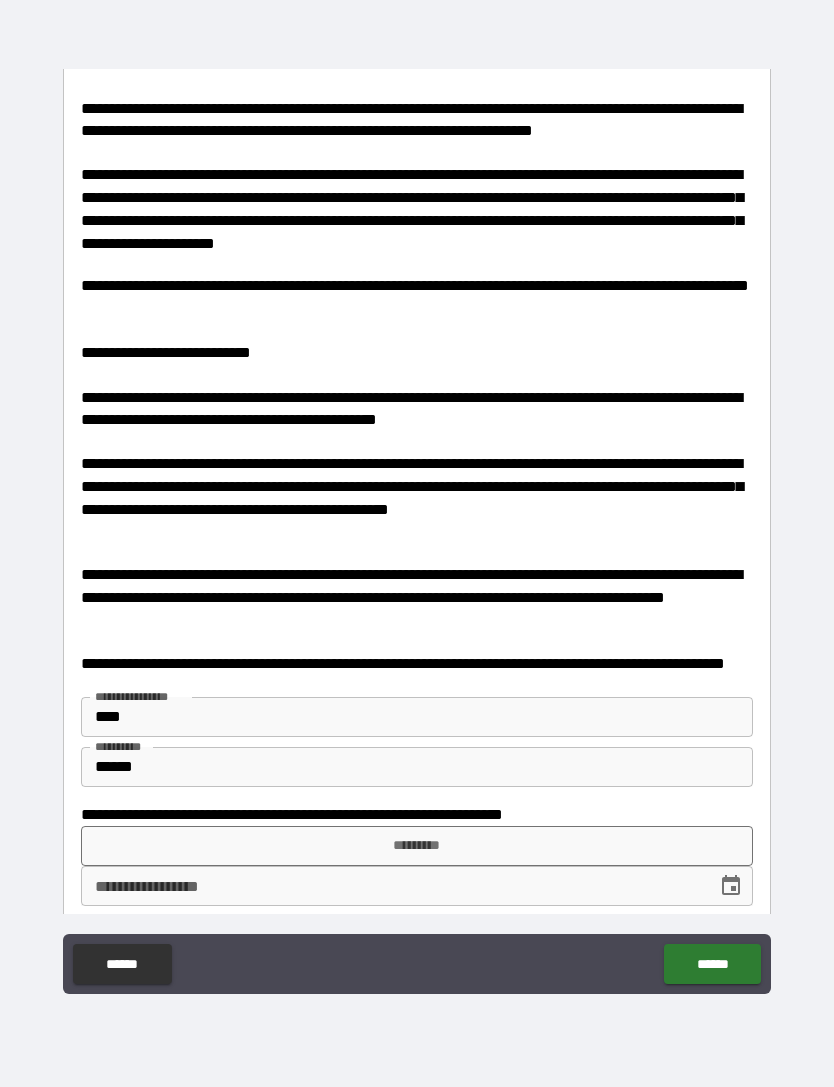 scroll, scrollTop: 1045, scrollLeft: 0, axis: vertical 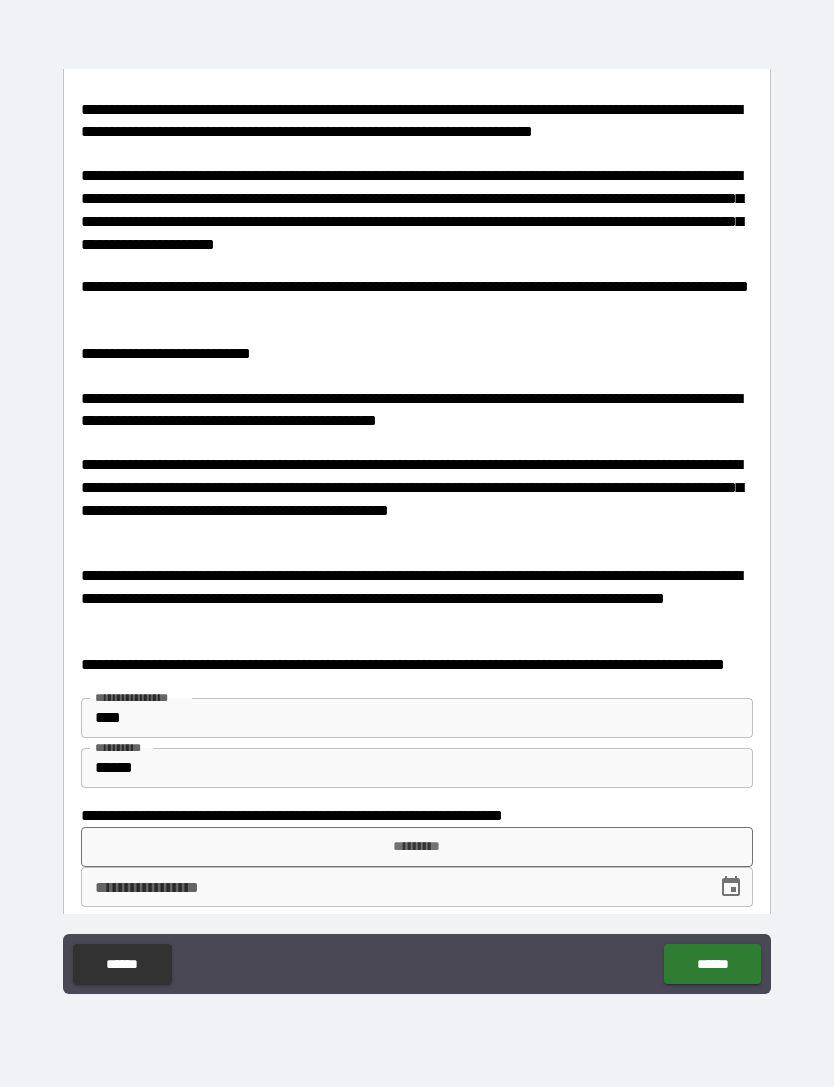 click on "*********" at bounding box center [417, 847] 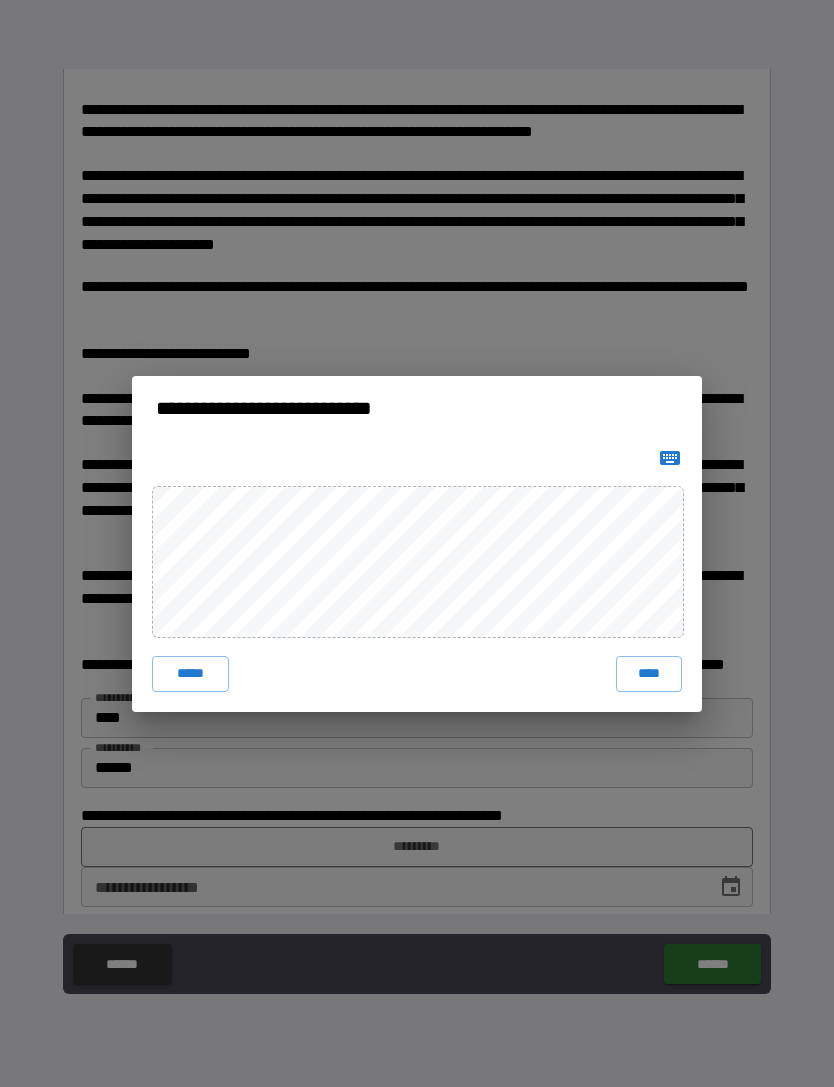 click on "****" at bounding box center (649, 674) 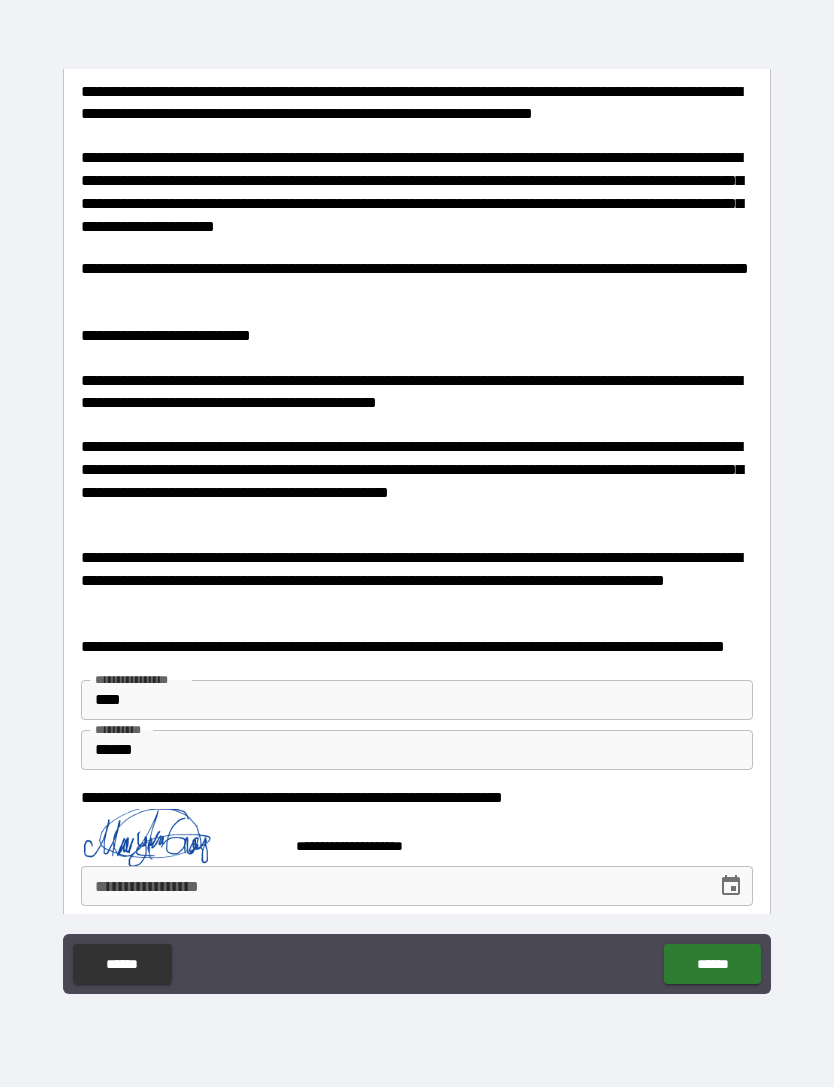 scroll, scrollTop: 1062, scrollLeft: 0, axis: vertical 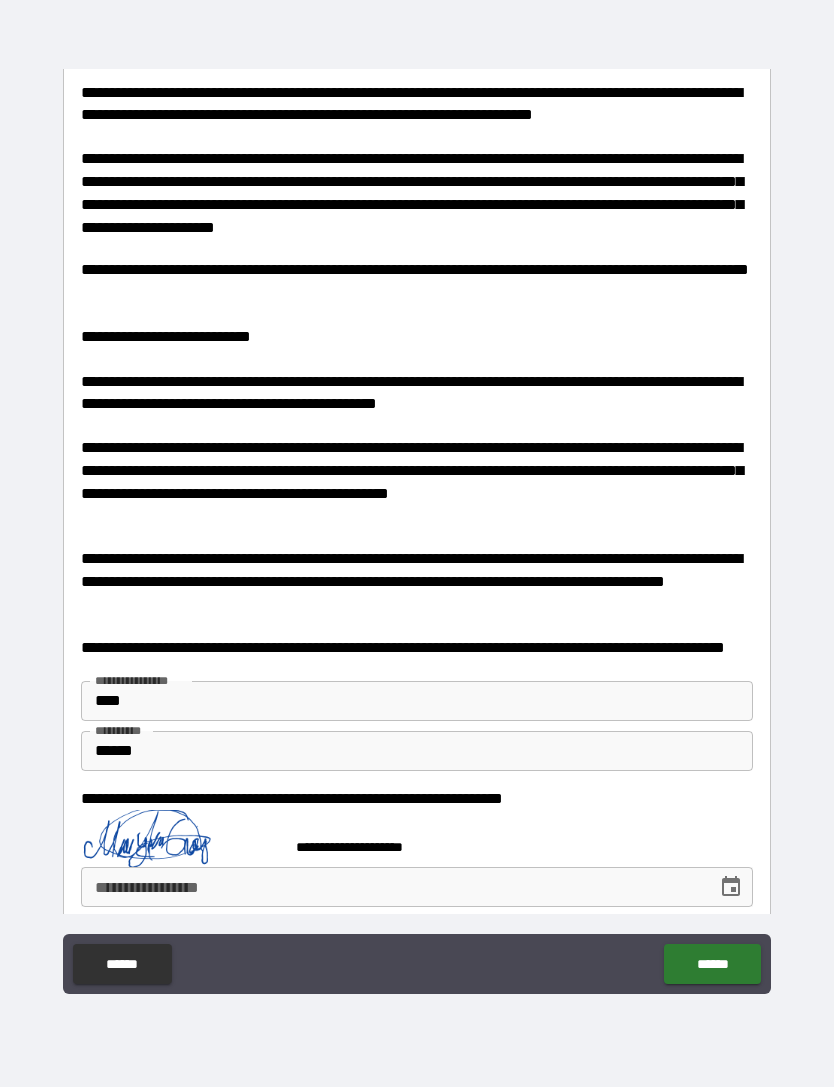 click at bounding box center [731, 887] 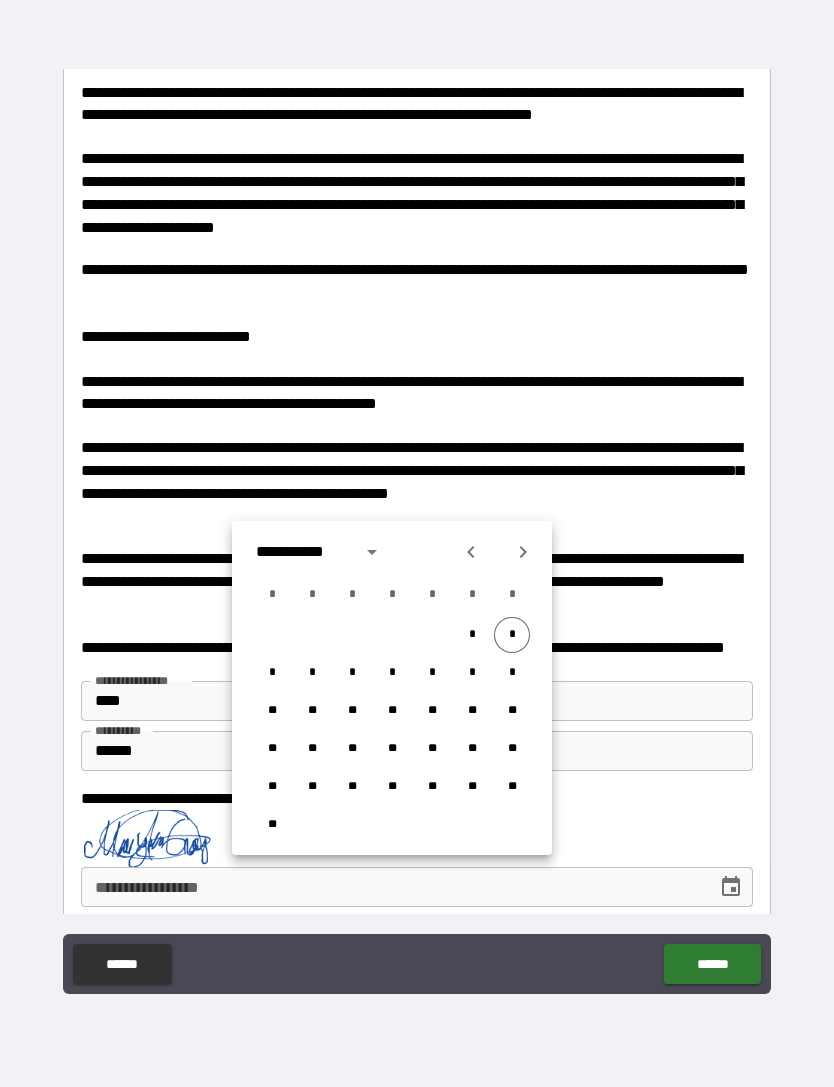click on "*" at bounding box center [512, 635] 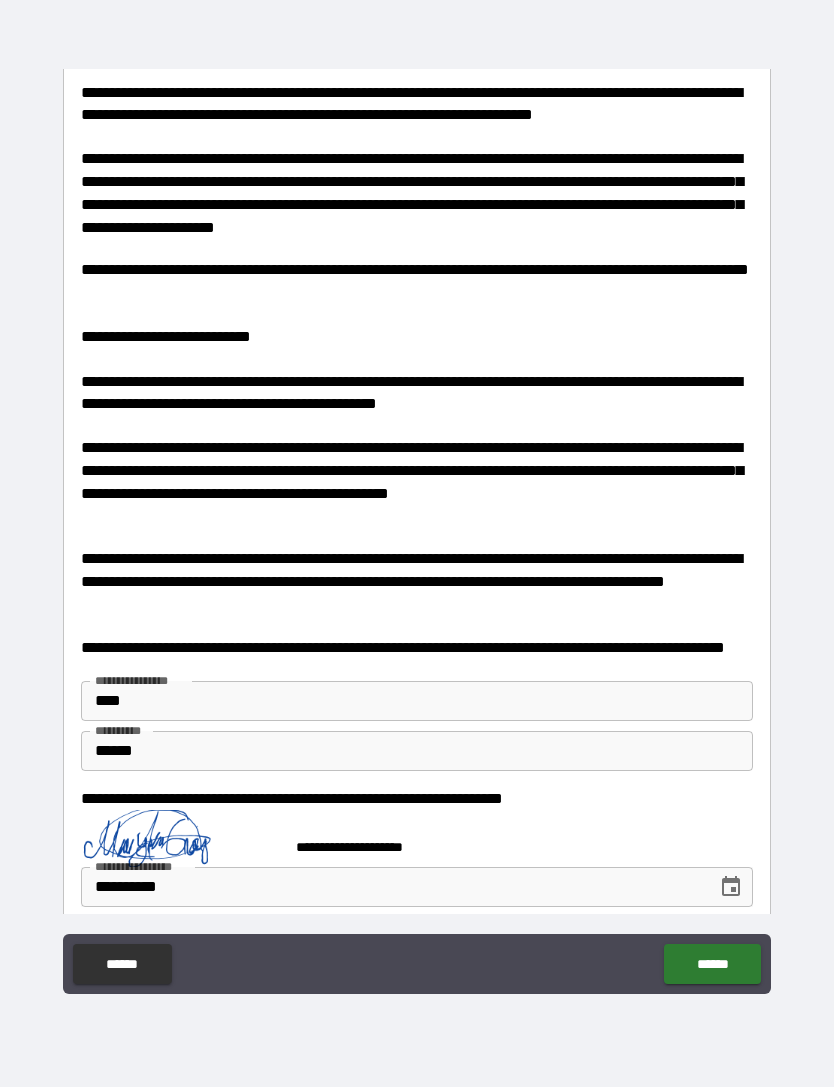 click on "******" at bounding box center (712, 964) 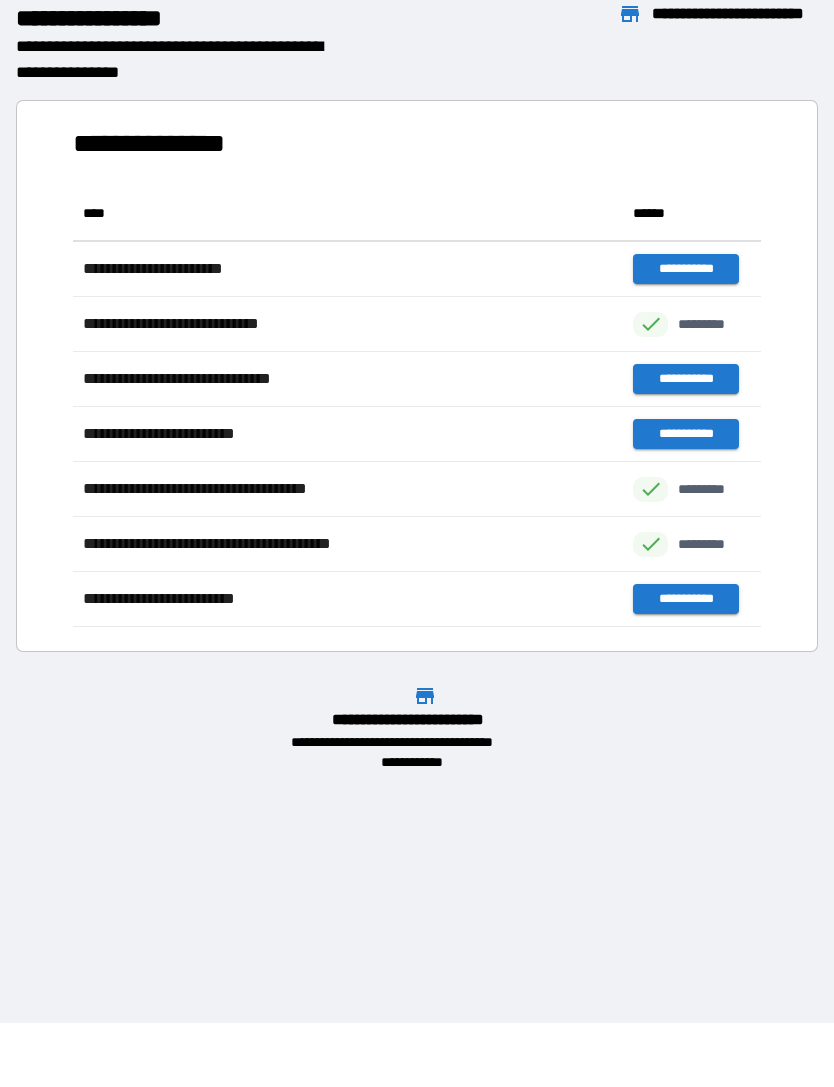 scroll, scrollTop: 1, scrollLeft: 1, axis: both 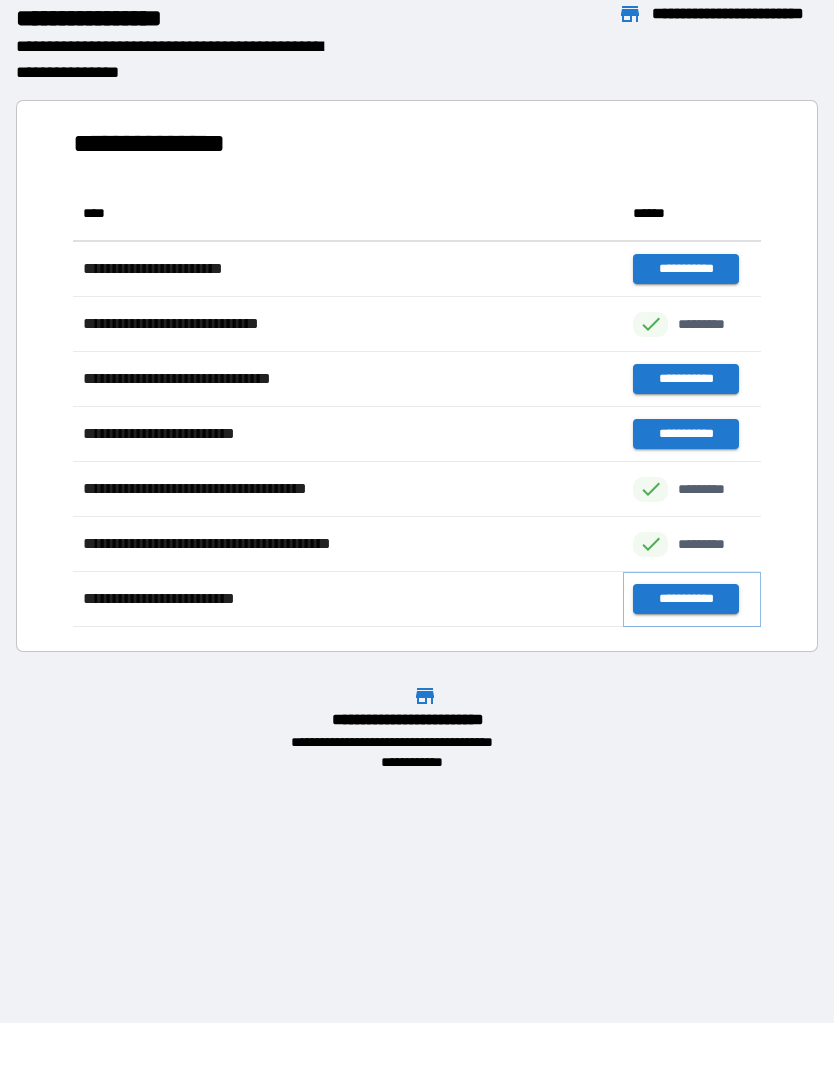 click on "**********" at bounding box center [685, 599] 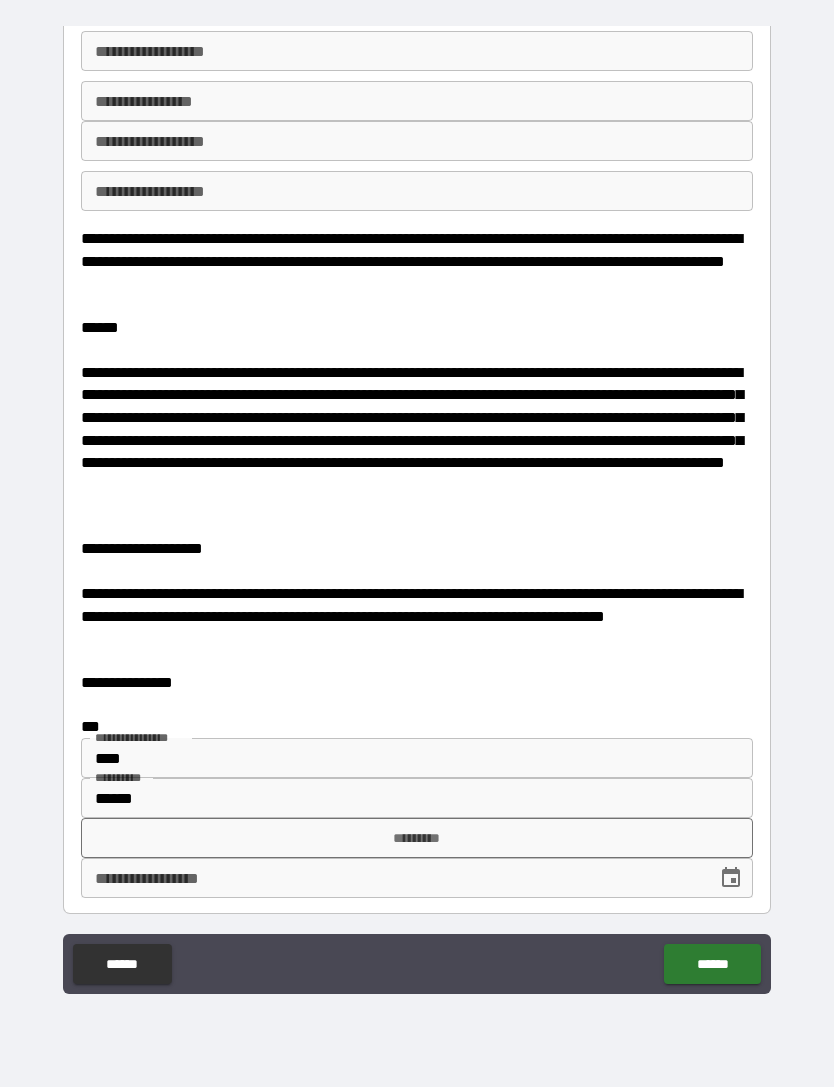 scroll, scrollTop: 874, scrollLeft: 0, axis: vertical 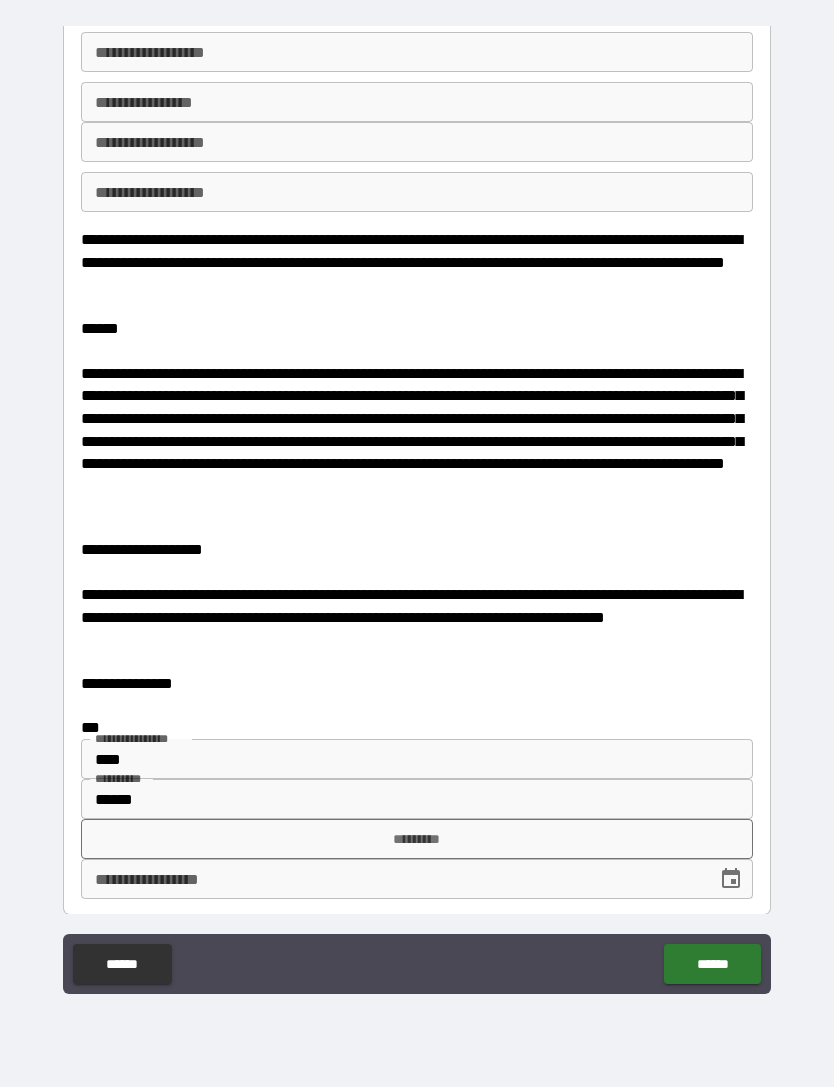 click on "*********" at bounding box center (417, 839) 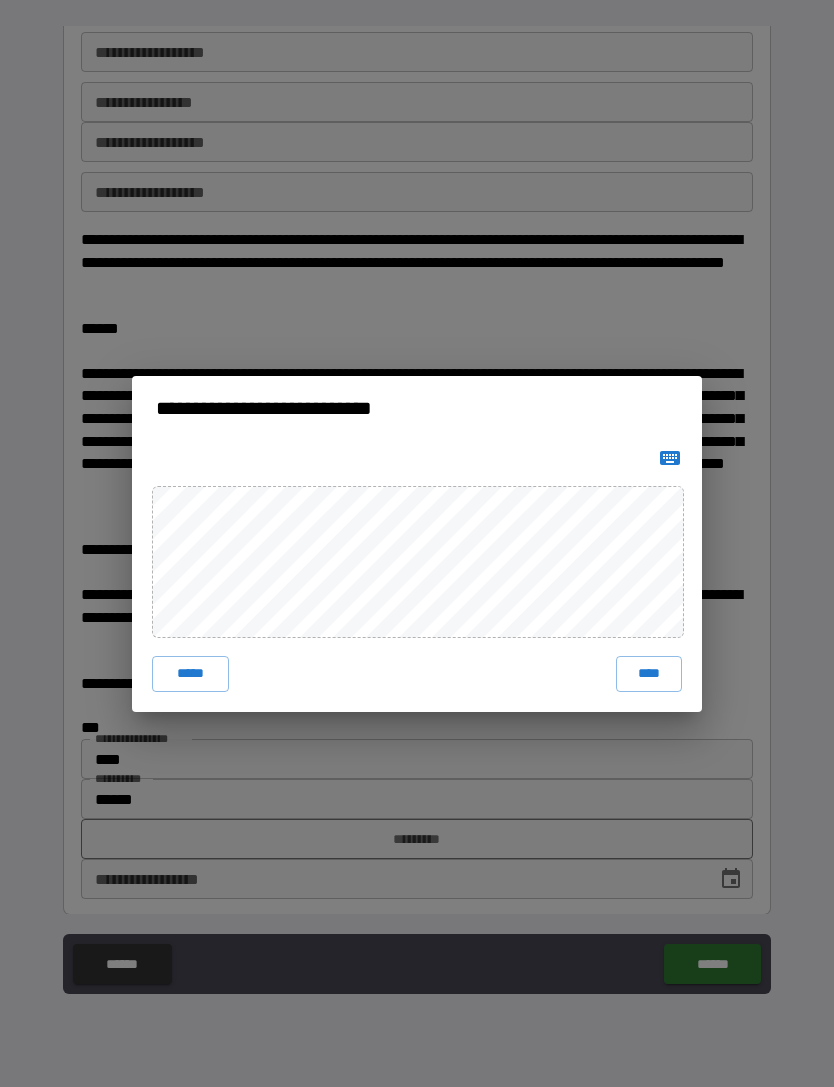 click on "****" at bounding box center (649, 674) 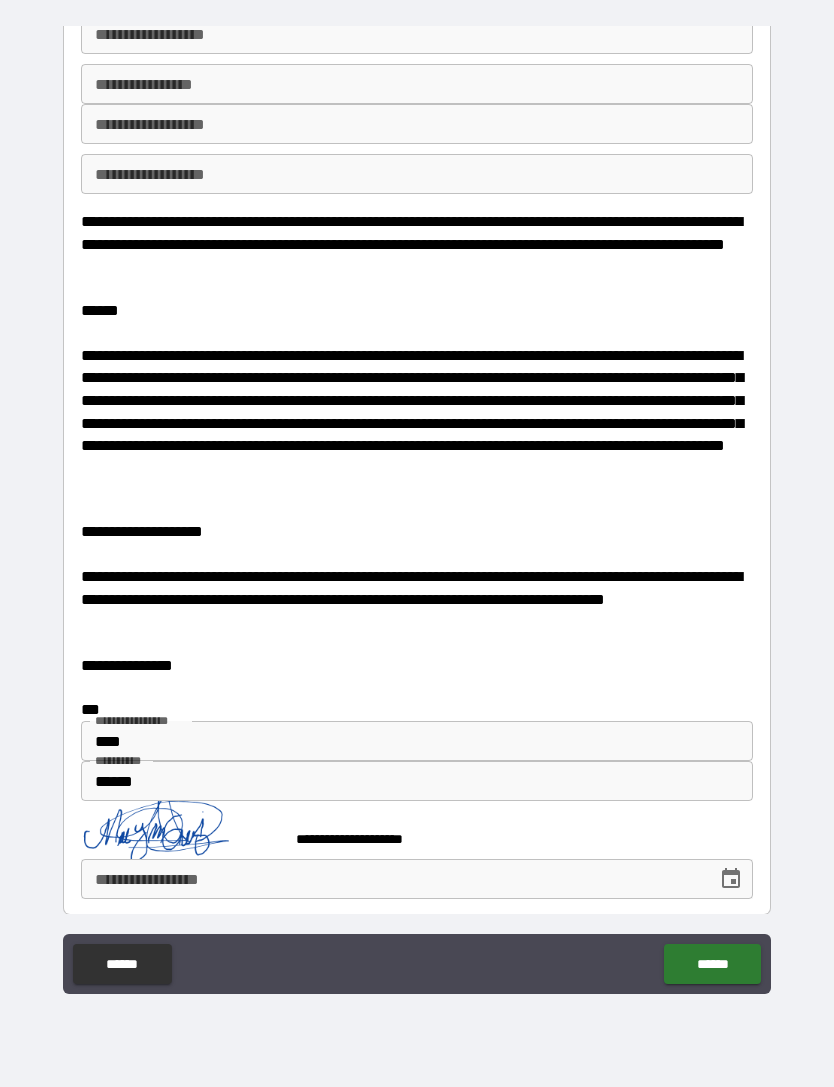 scroll, scrollTop: 891, scrollLeft: 0, axis: vertical 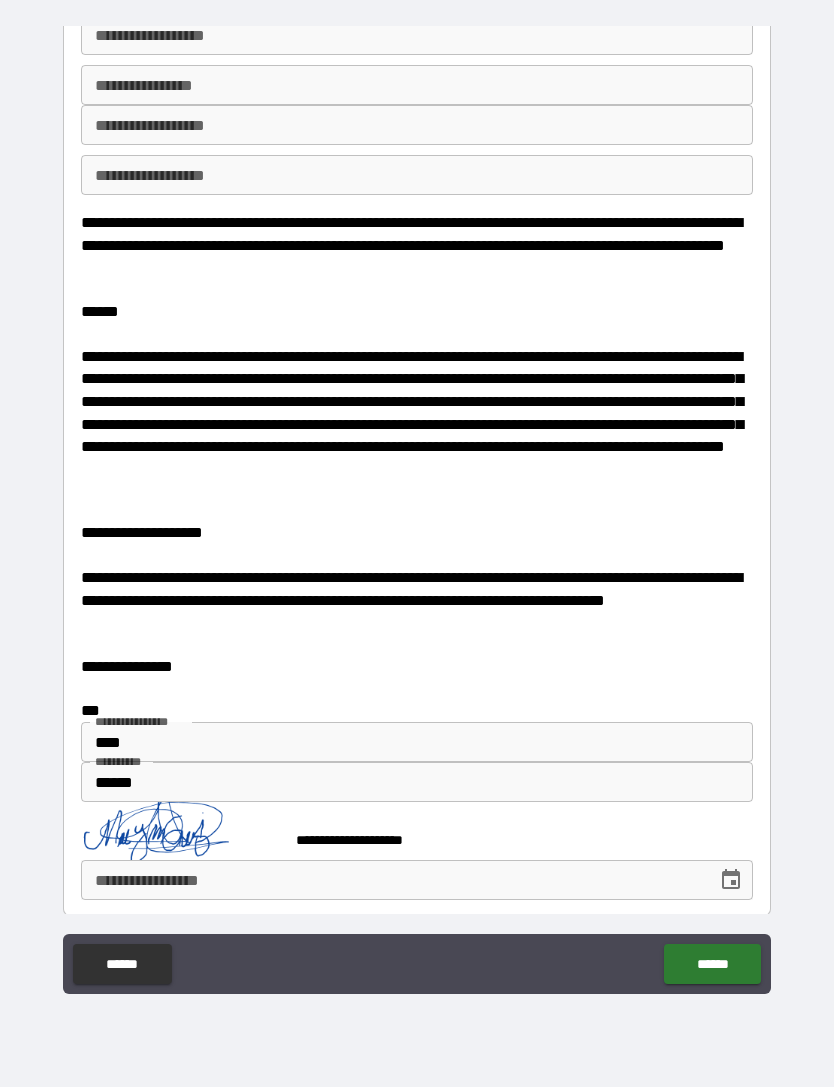 click 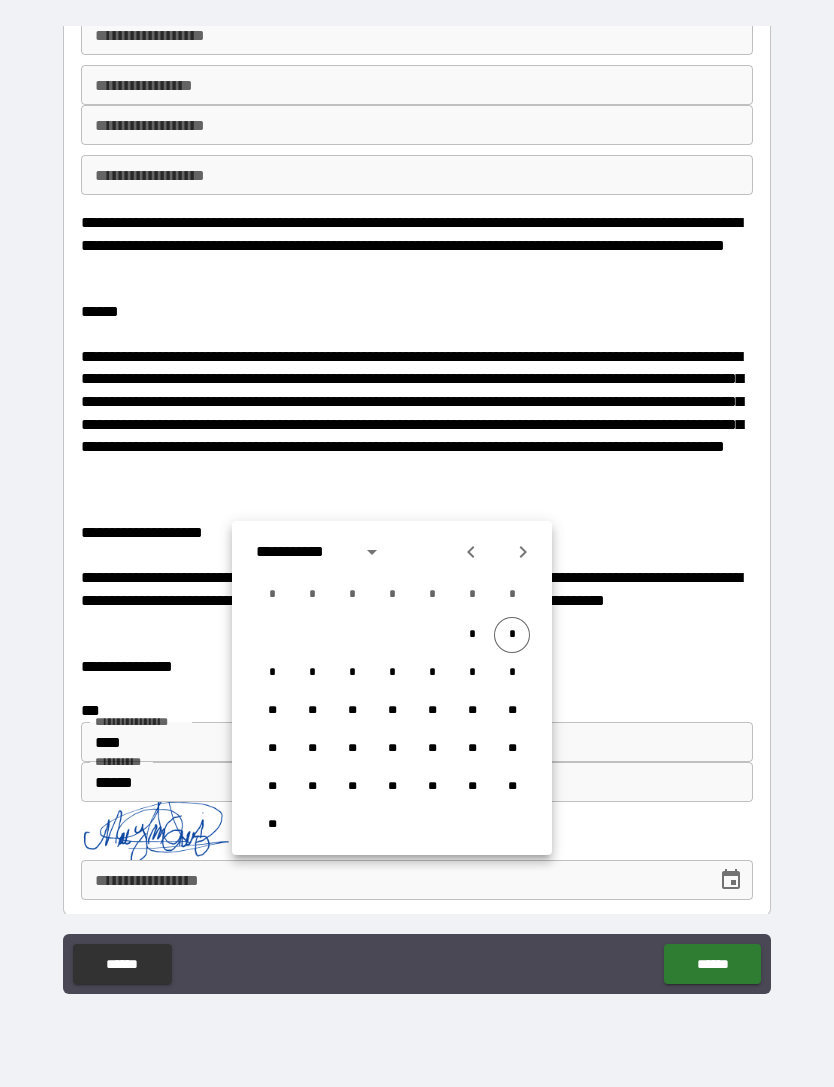click on "*" at bounding box center (512, 635) 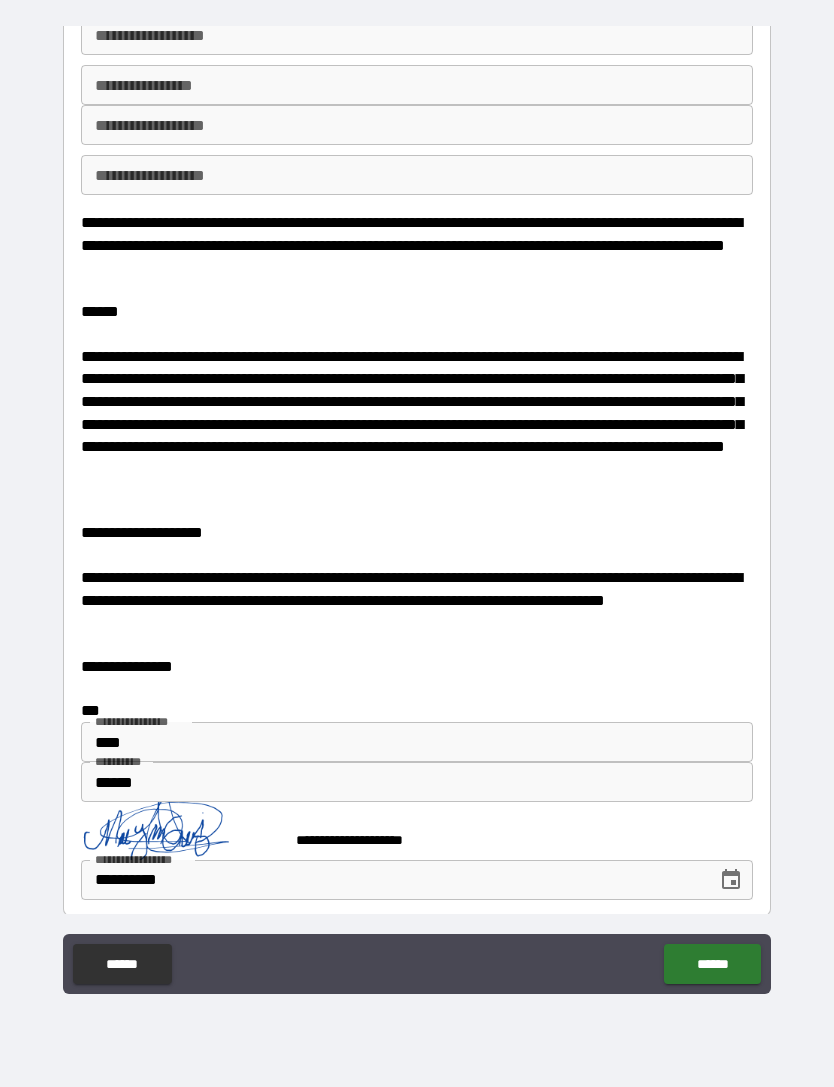 click on "******" at bounding box center (712, 964) 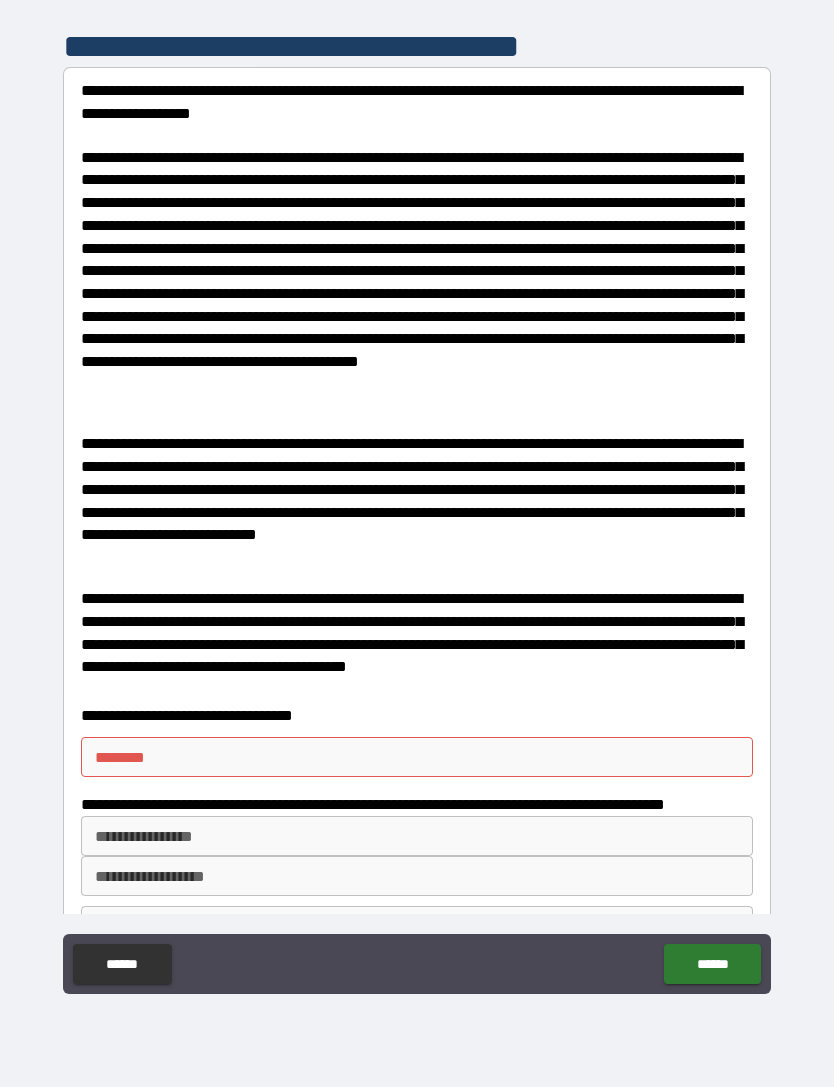 scroll, scrollTop: 0, scrollLeft: 0, axis: both 